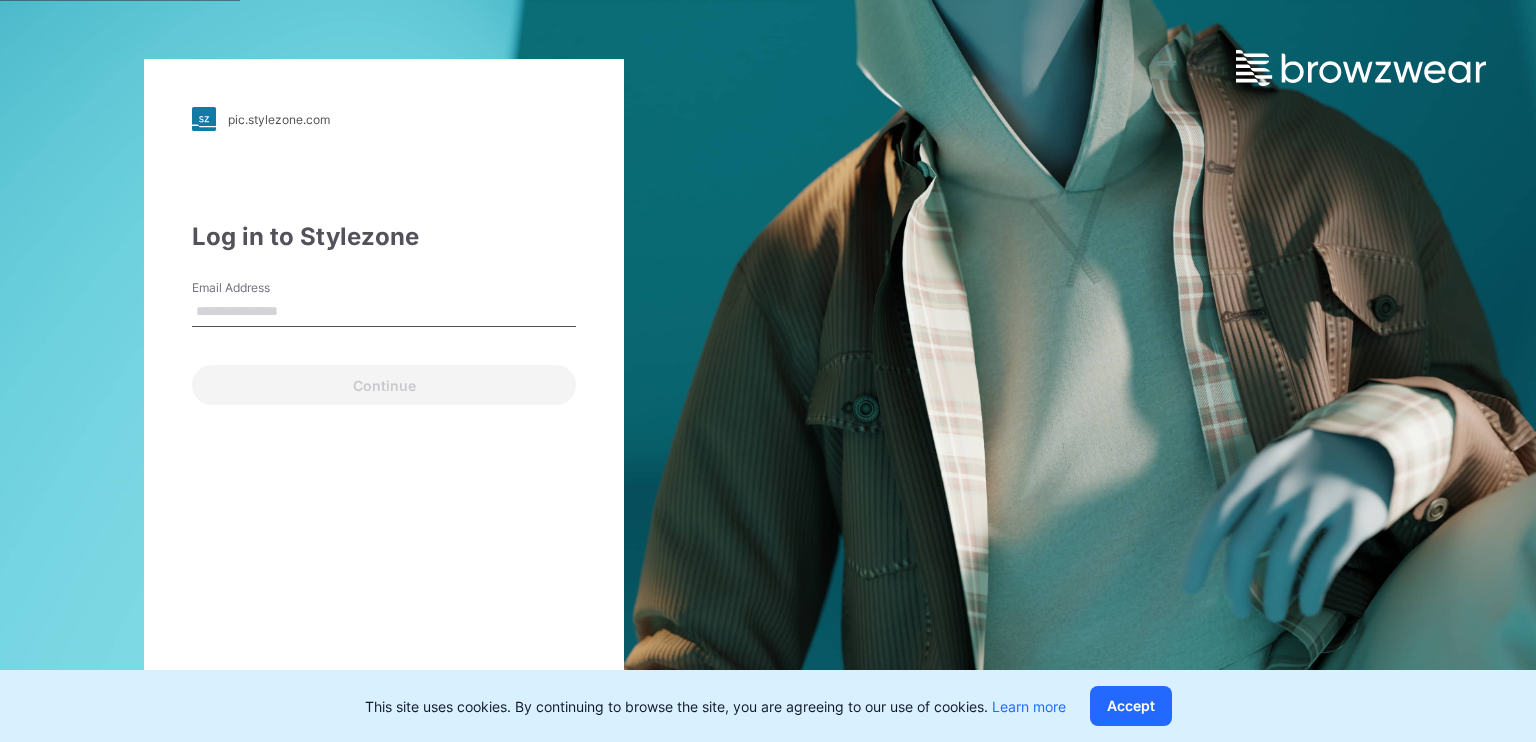 scroll, scrollTop: 0, scrollLeft: 0, axis: both 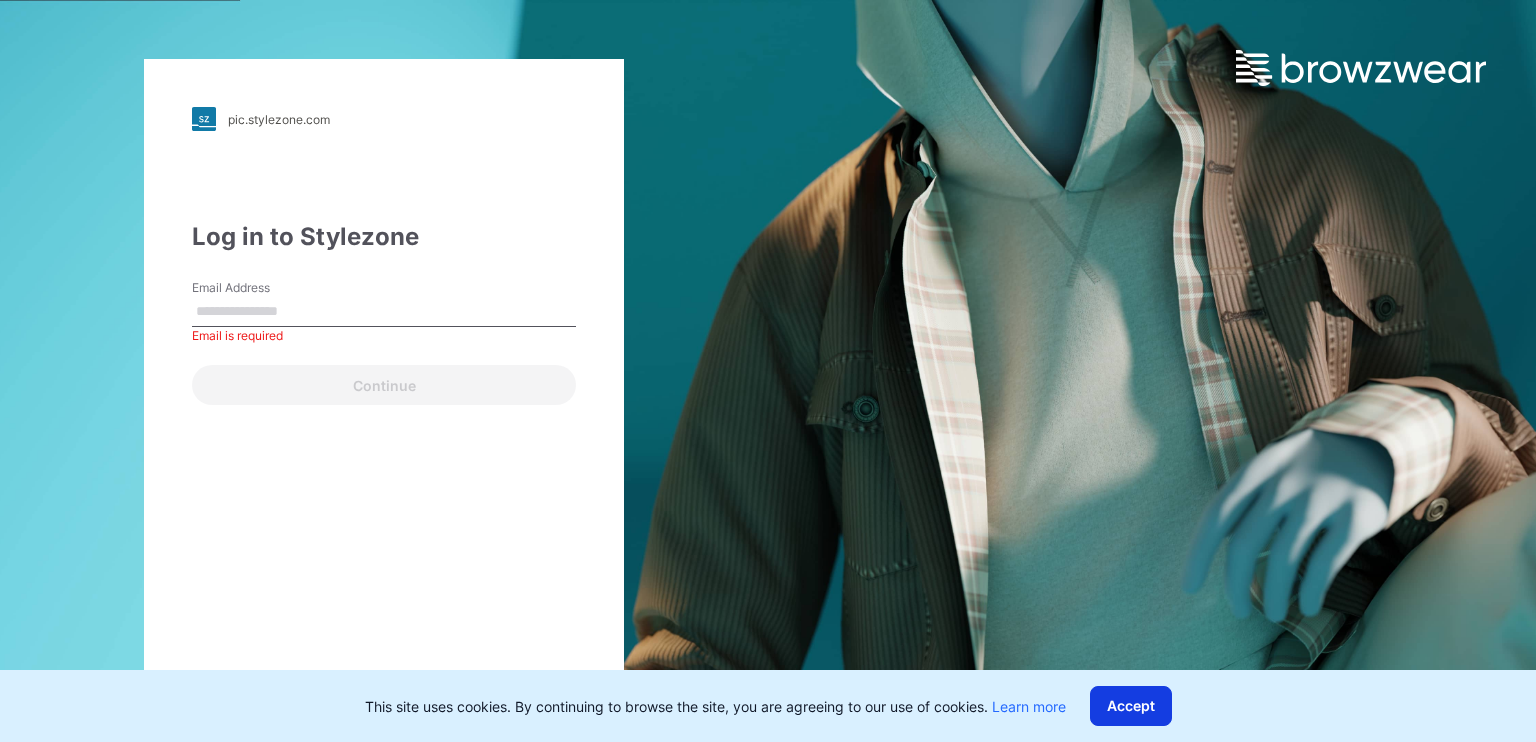 click on "Accept" at bounding box center [1131, 706] 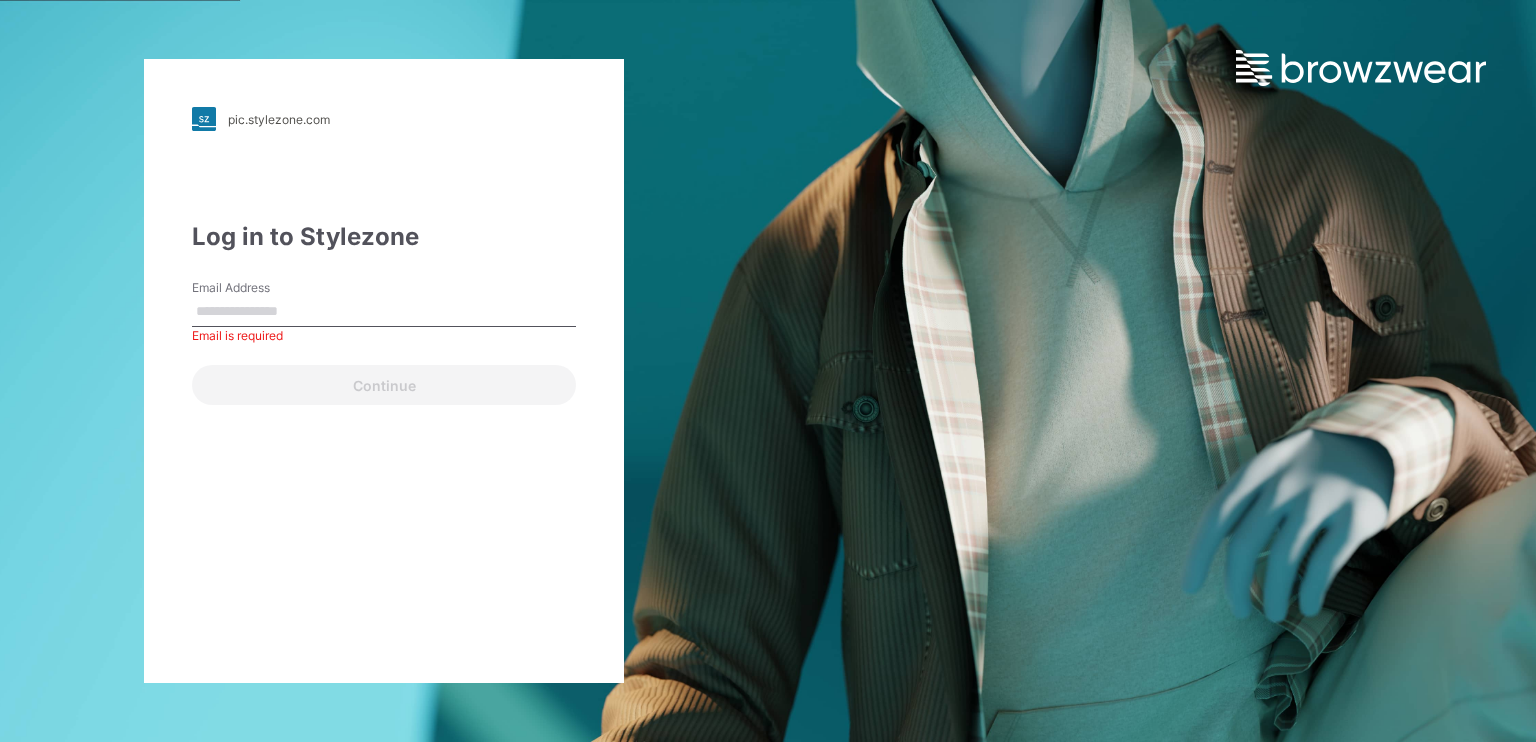 click on "Email Address" at bounding box center (384, 312) 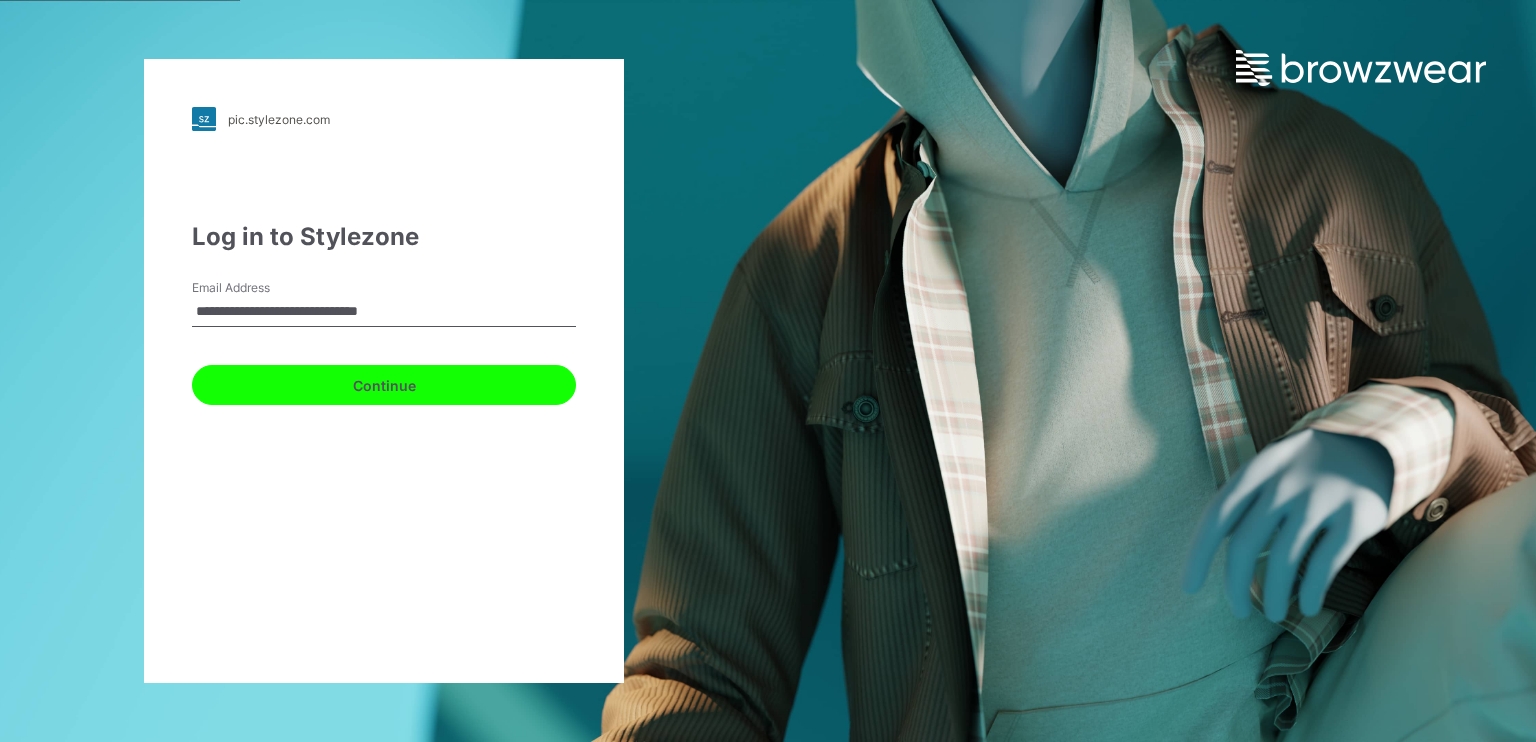 click on "Continue" at bounding box center [384, 385] 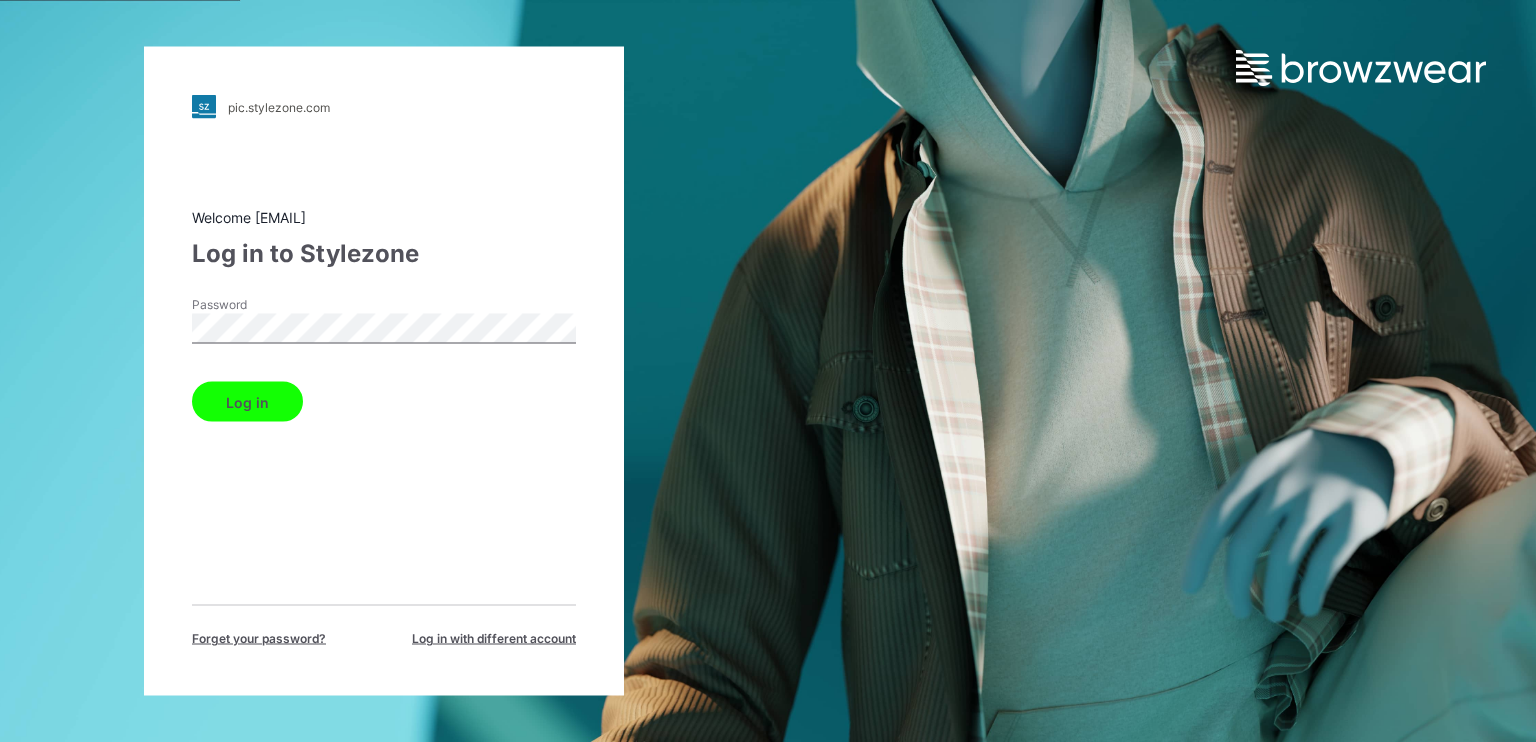 click on "Log in" at bounding box center (247, 402) 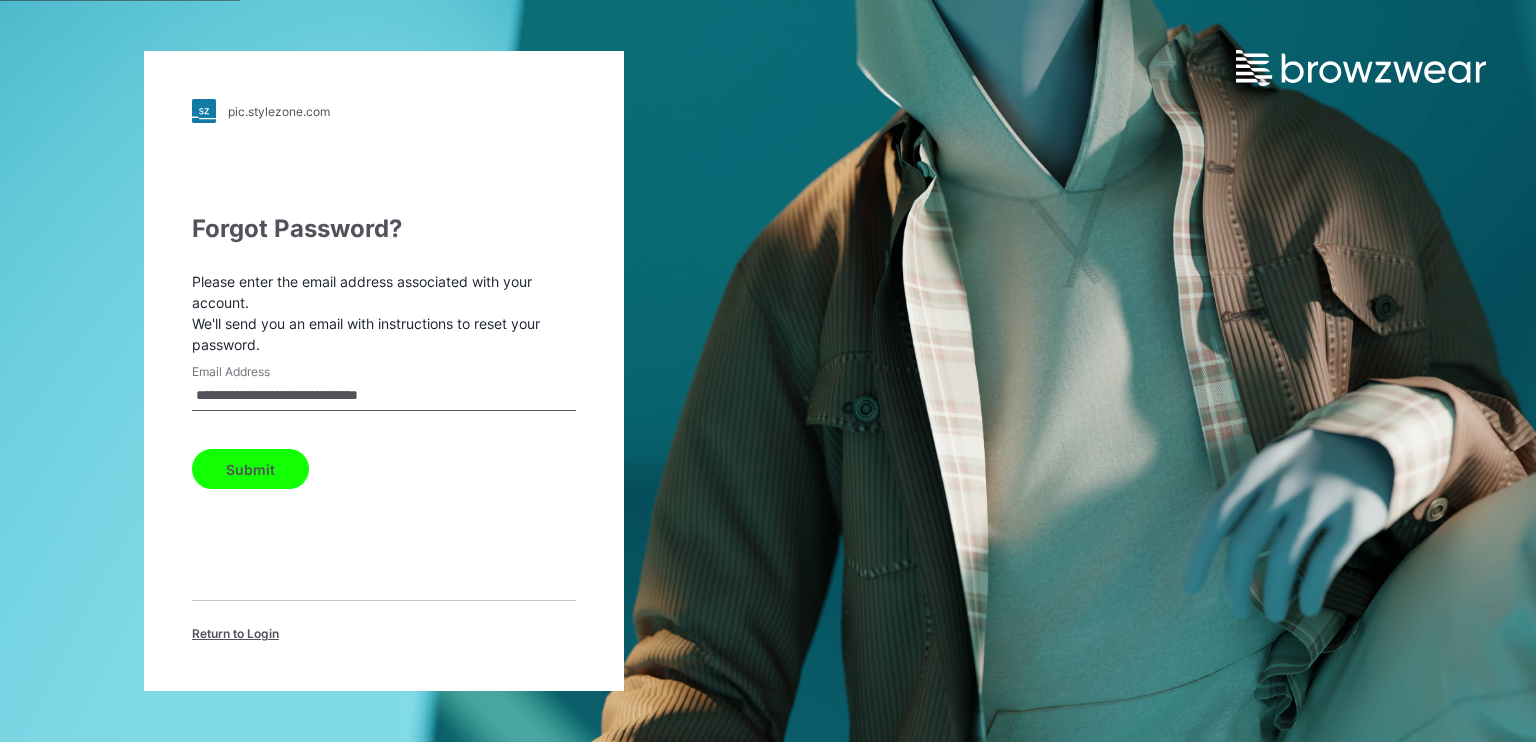 click on "Submit" at bounding box center (250, 469) 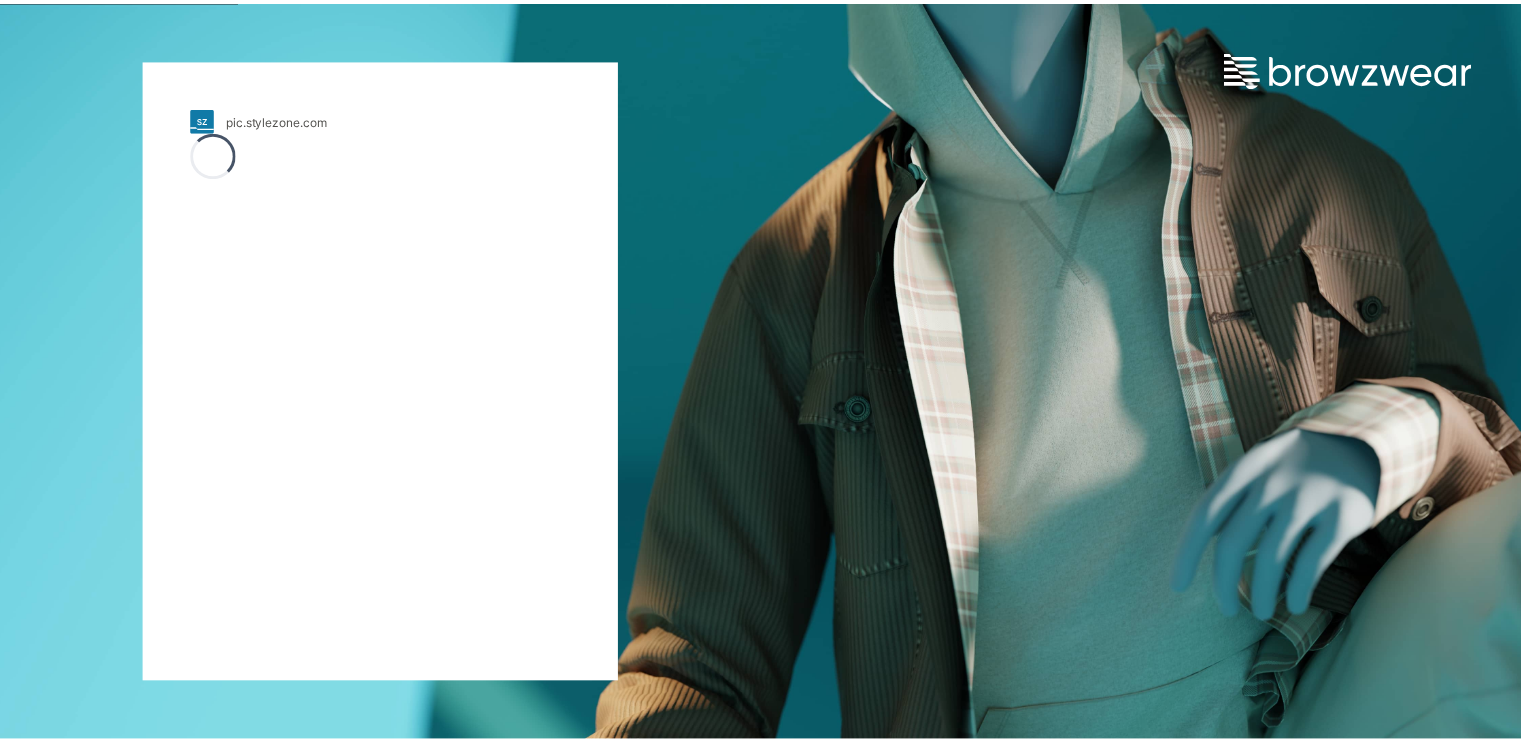 scroll, scrollTop: 0, scrollLeft: 0, axis: both 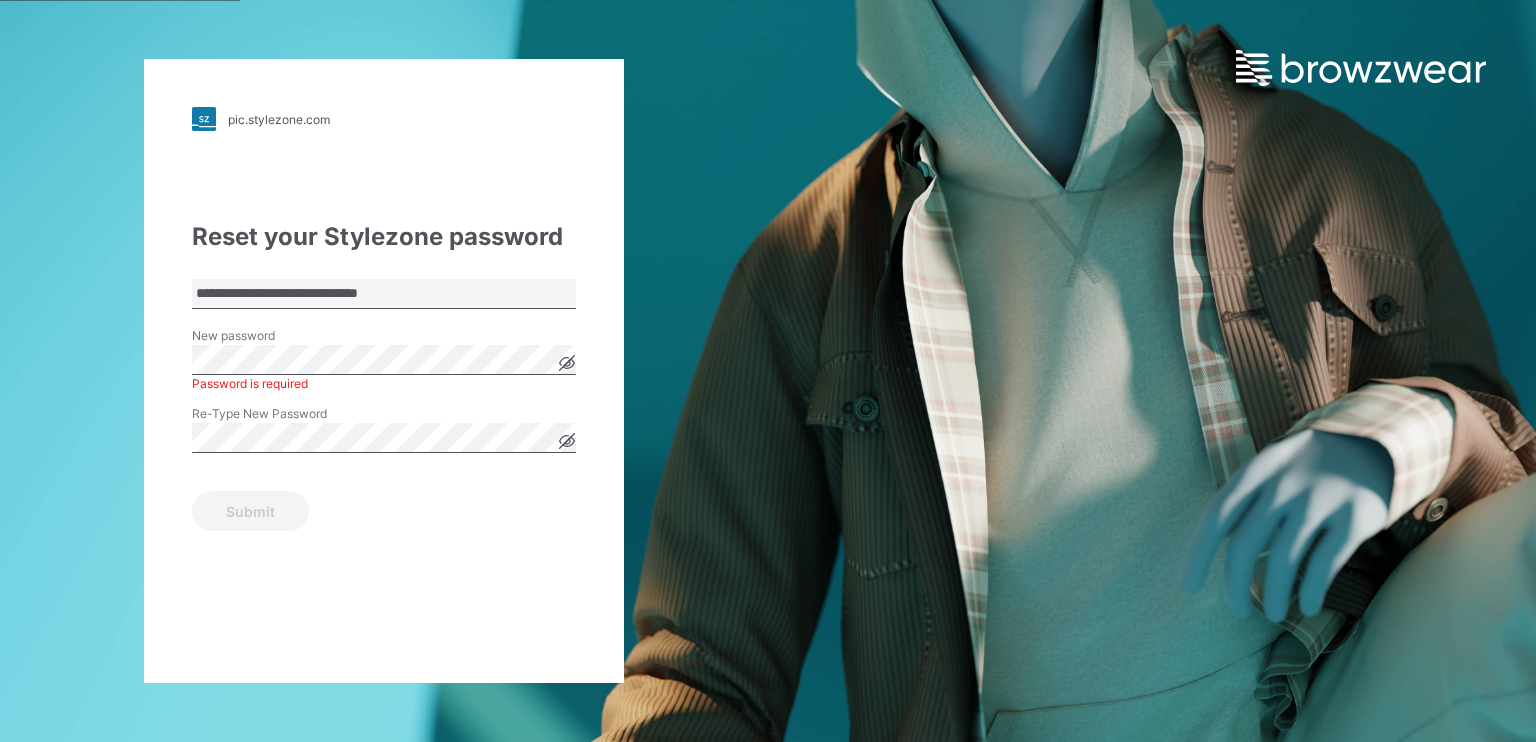 click on "**********" at bounding box center [384, 371] 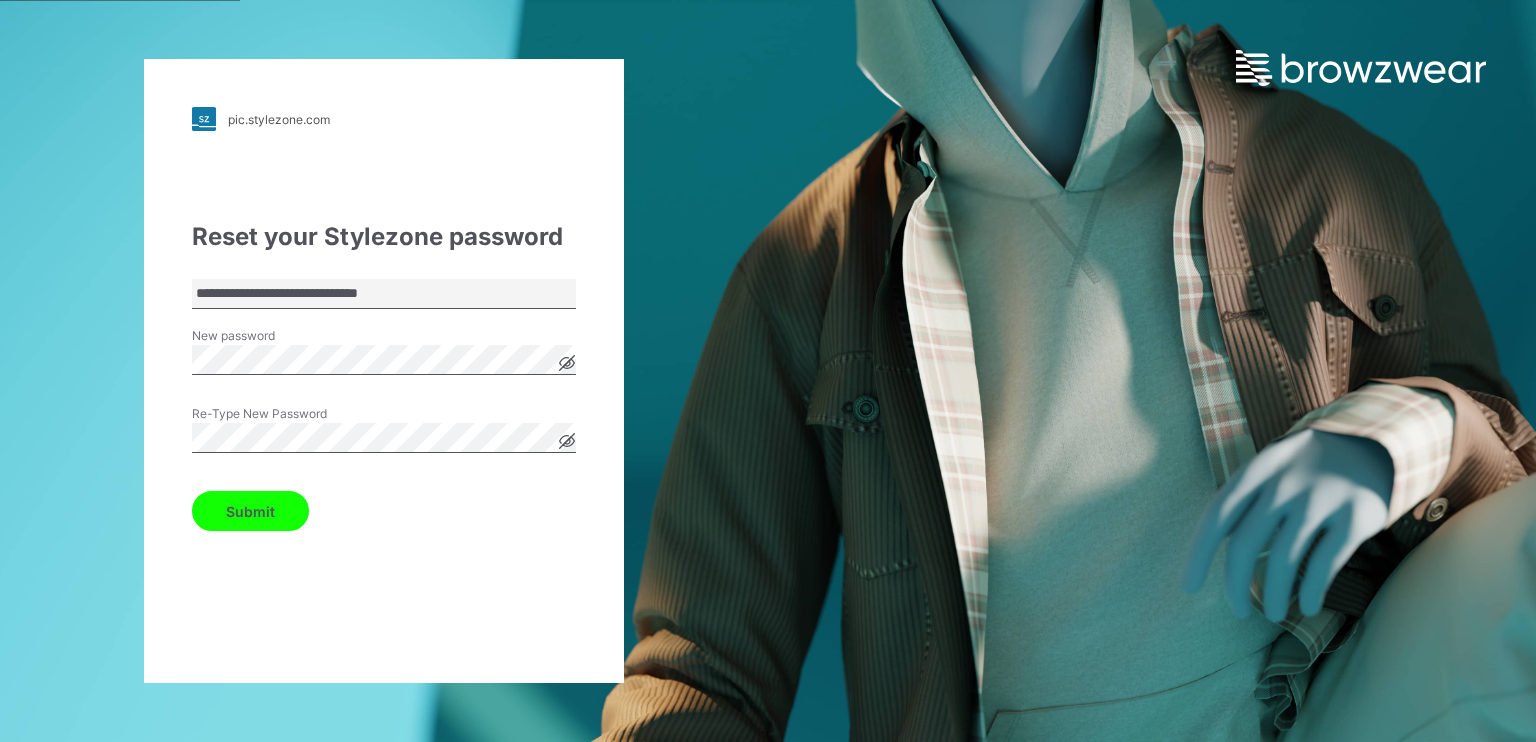 click on "Submit" at bounding box center [250, 511] 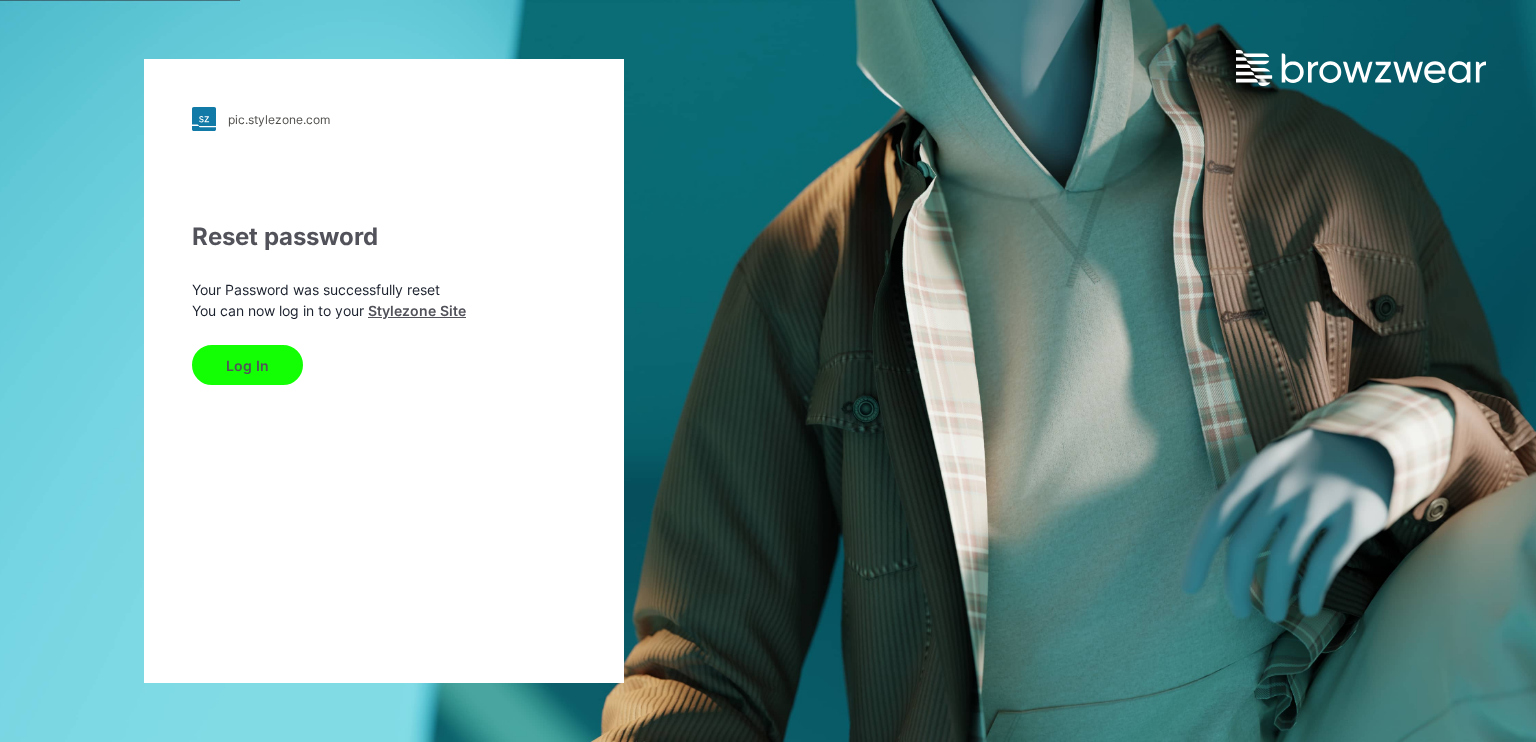 click on "Log In" at bounding box center [247, 365] 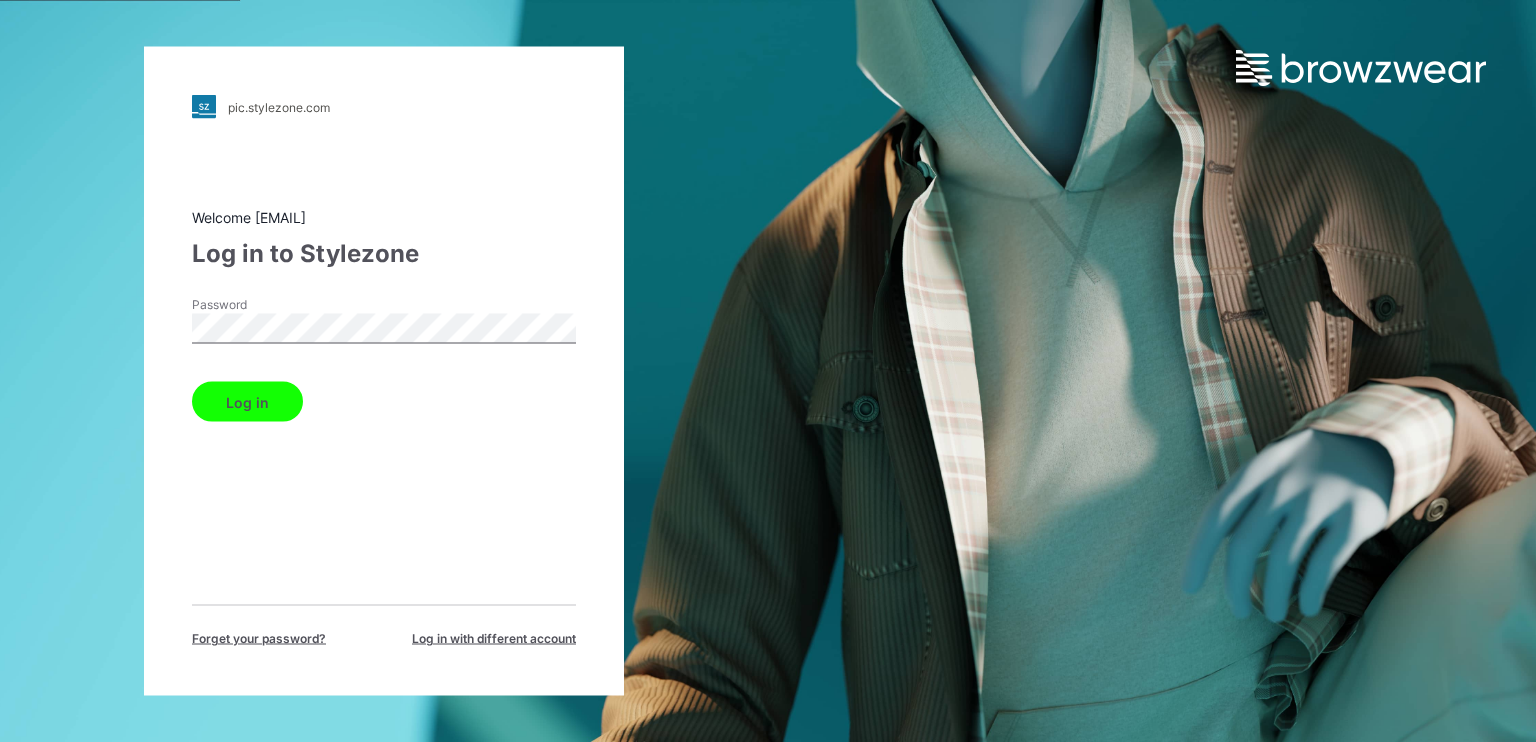click on "Log in" at bounding box center (247, 402) 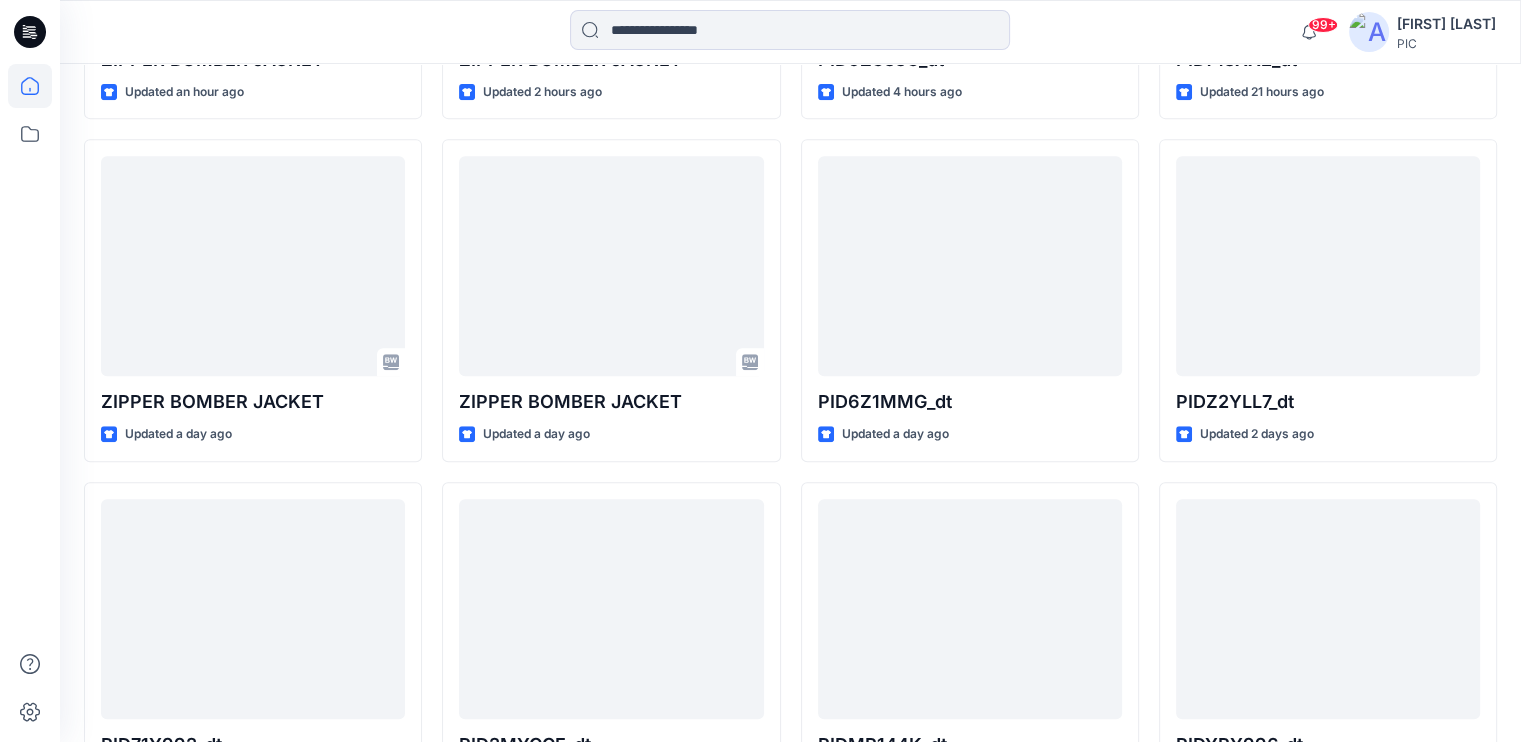 scroll, scrollTop: 868, scrollLeft: 0, axis: vertical 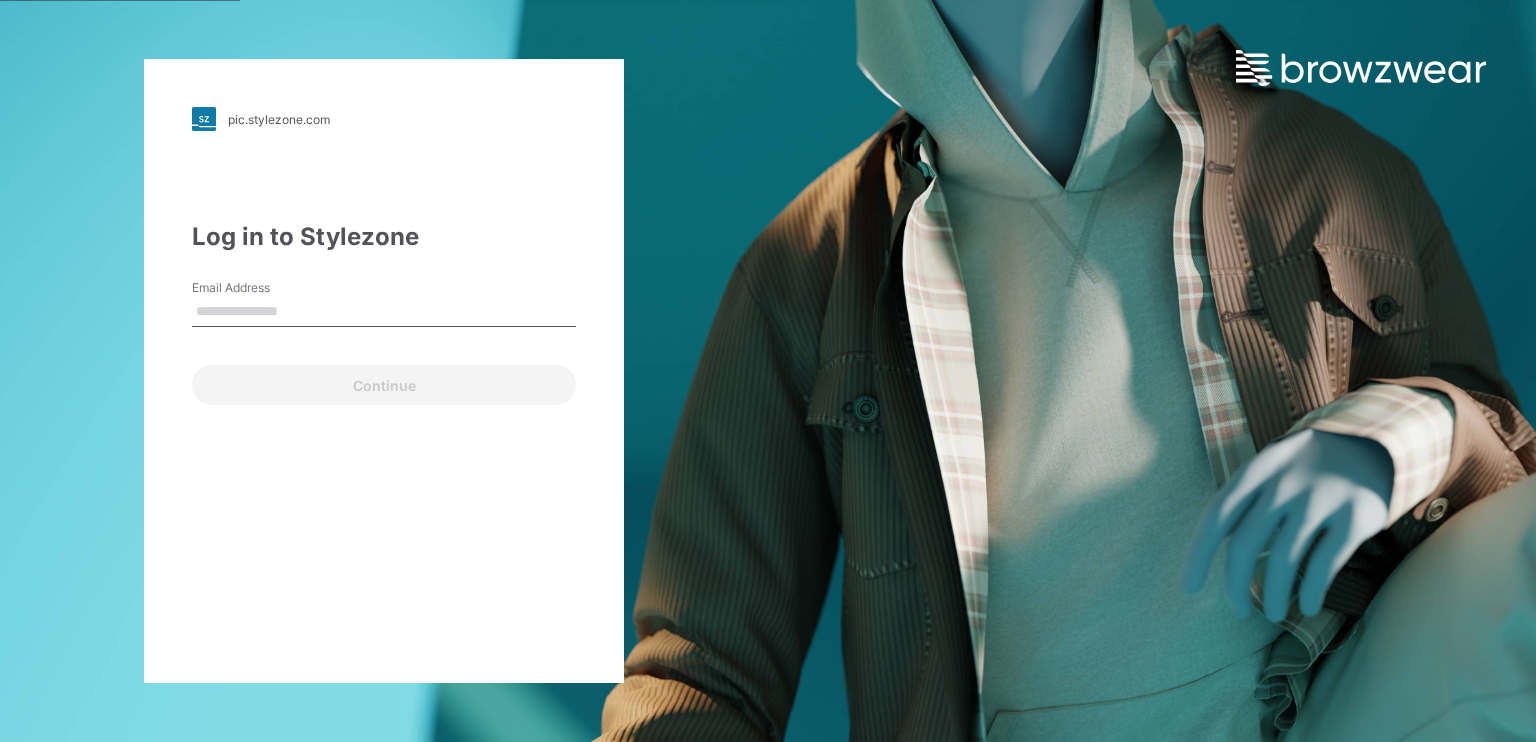 click on "Email Address" at bounding box center [384, 312] 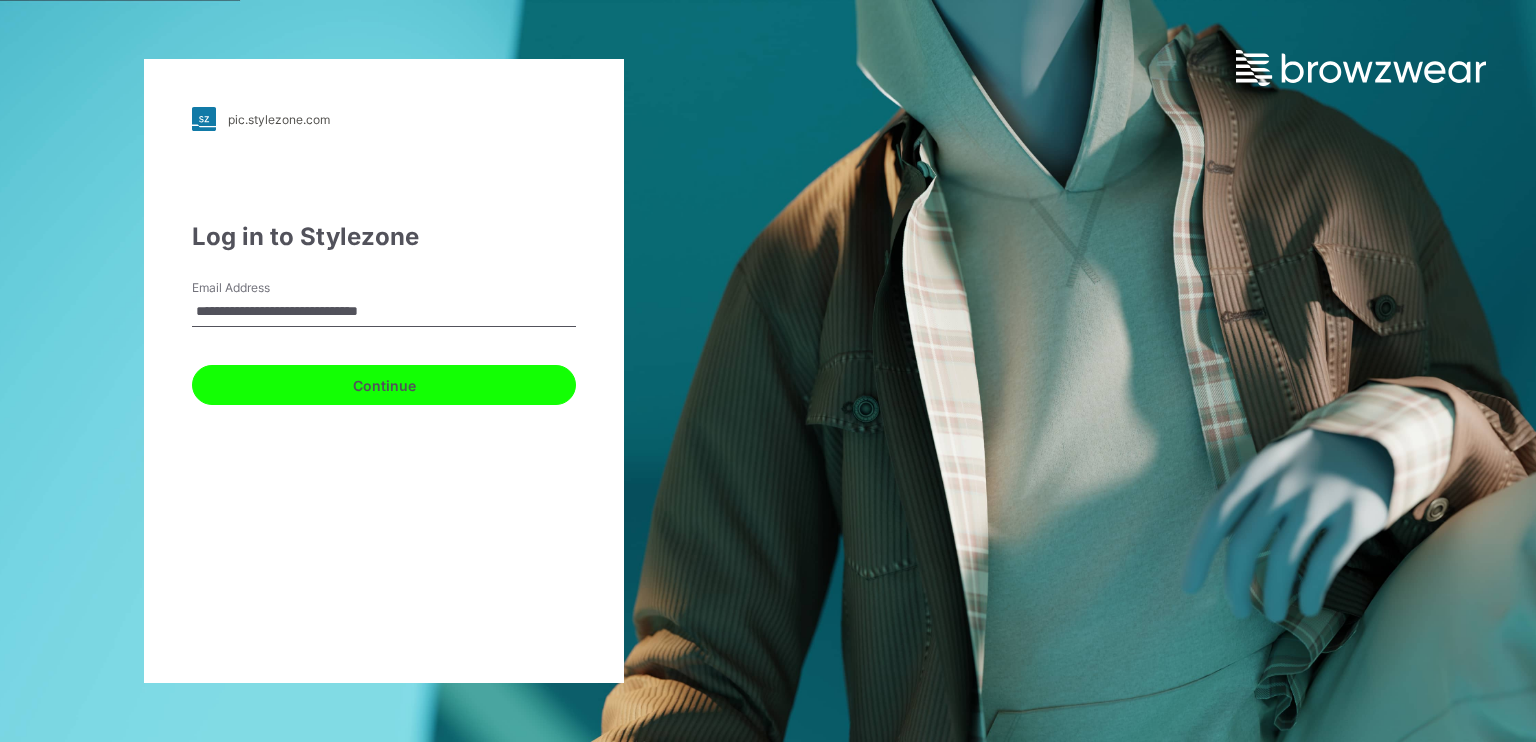 click on "Continue" at bounding box center [384, 385] 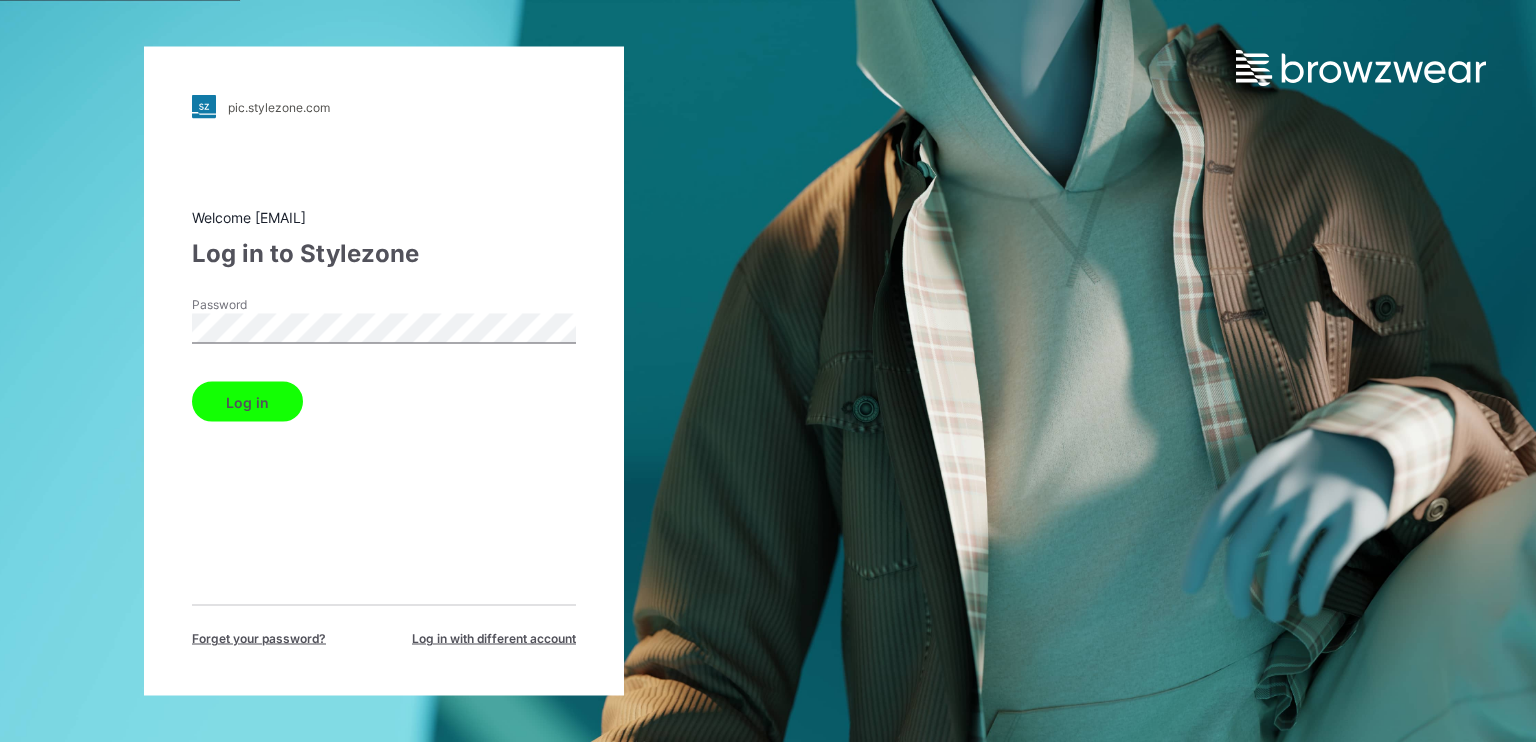click on "Log in" at bounding box center [247, 402] 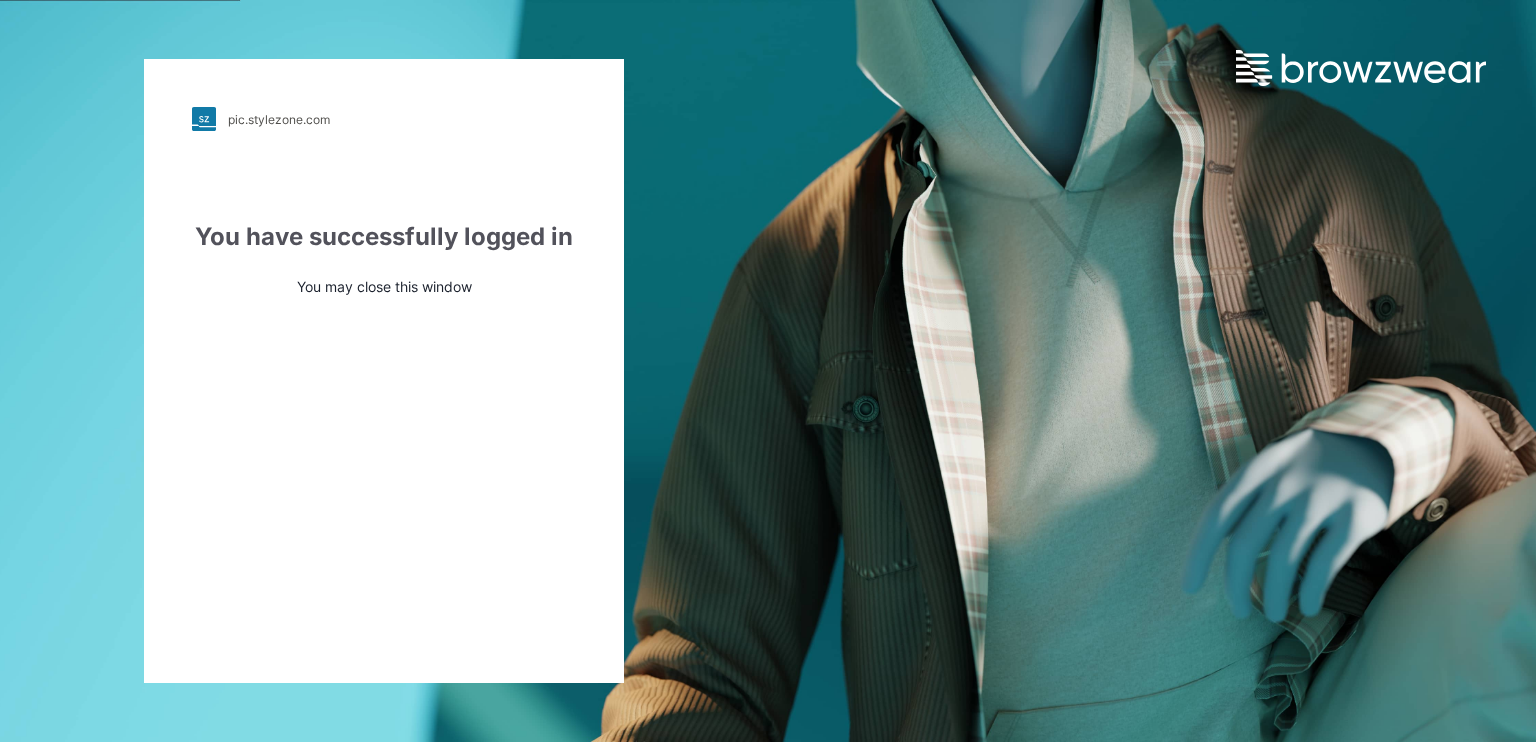 scroll, scrollTop: 0, scrollLeft: 0, axis: both 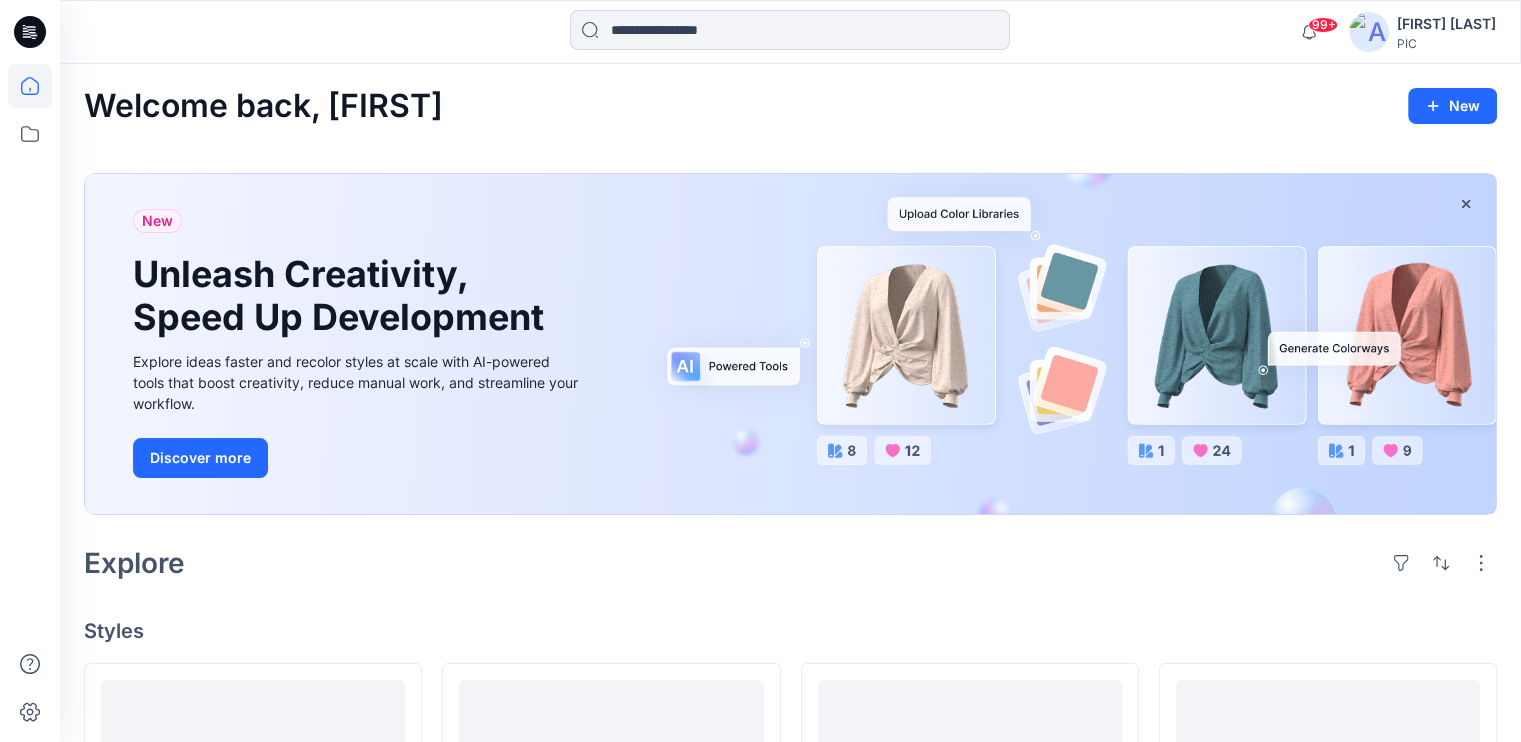 click at bounding box center [1369, 32] 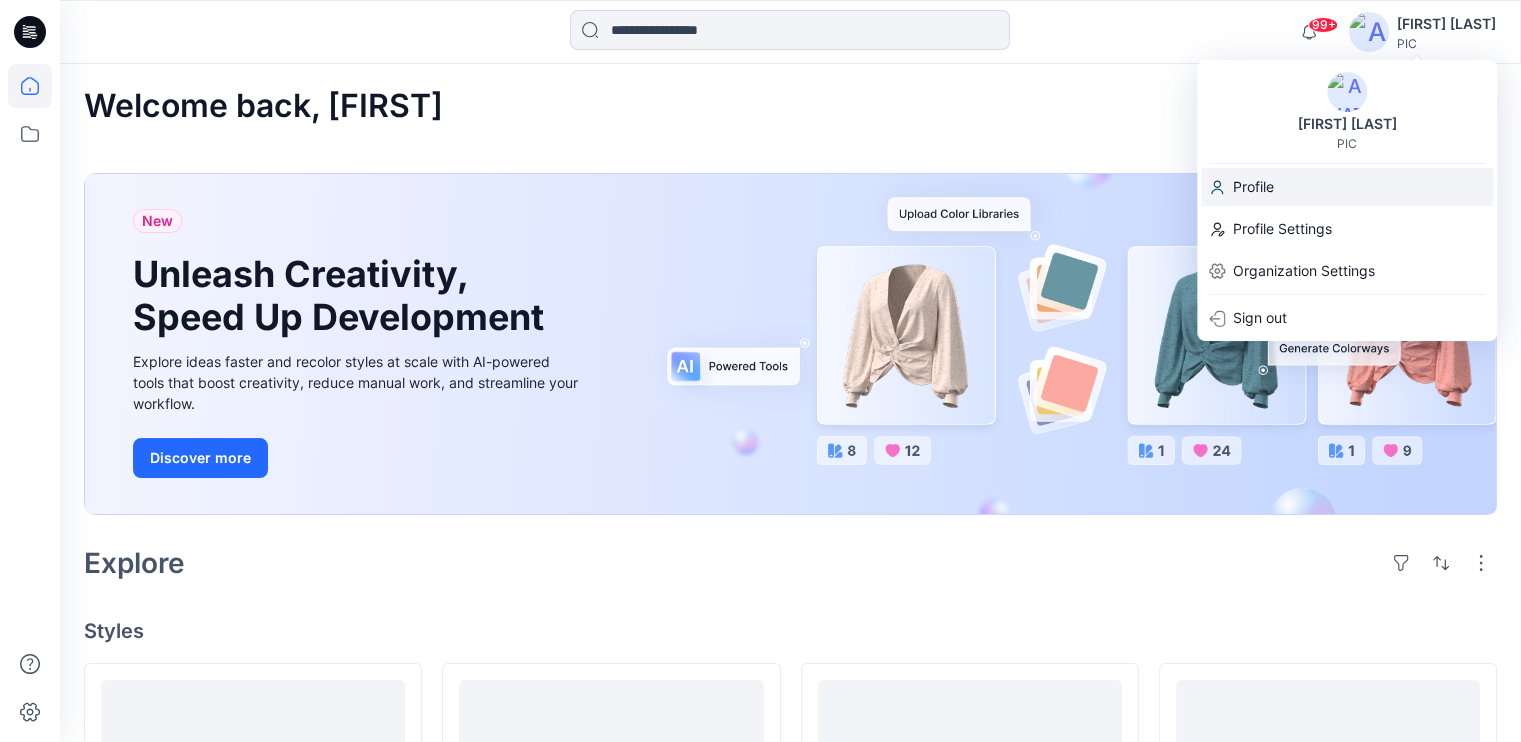 click on "Profile" at bounding box center [1347, 187] 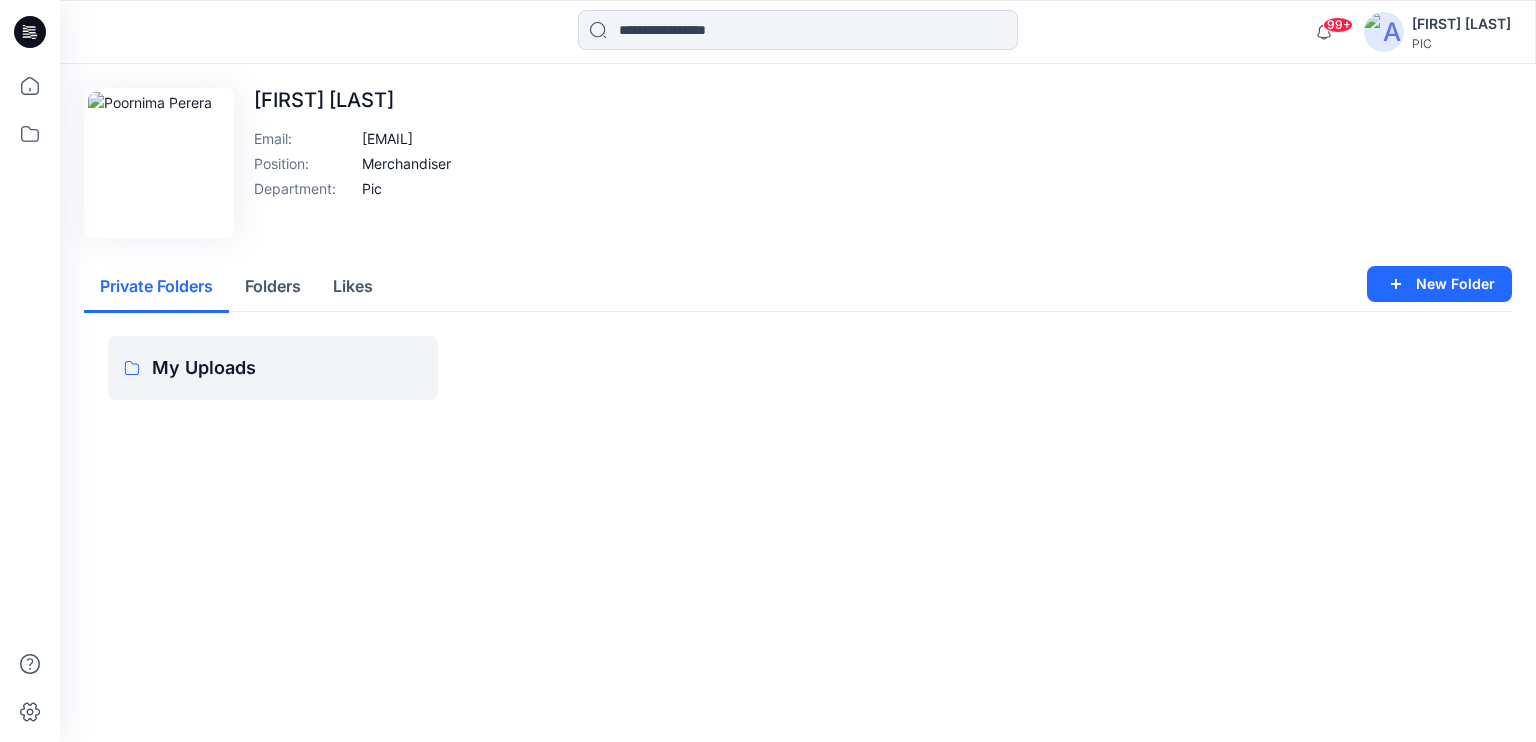 click on "Edit Image [FIRST] [LAST] Email : [EMAIL] Position : Merchandiser Department : Pic Private Folders Folders Likes My Uploads 131 Gildan 120 Gelmart 118 Add Black 117 PDS Fareast 140 Swim USA 103 HIS International STAR Uploads Show More Let's get started! Click New to add a style or create a folder. New Folder" at bounding box center (798, 272) 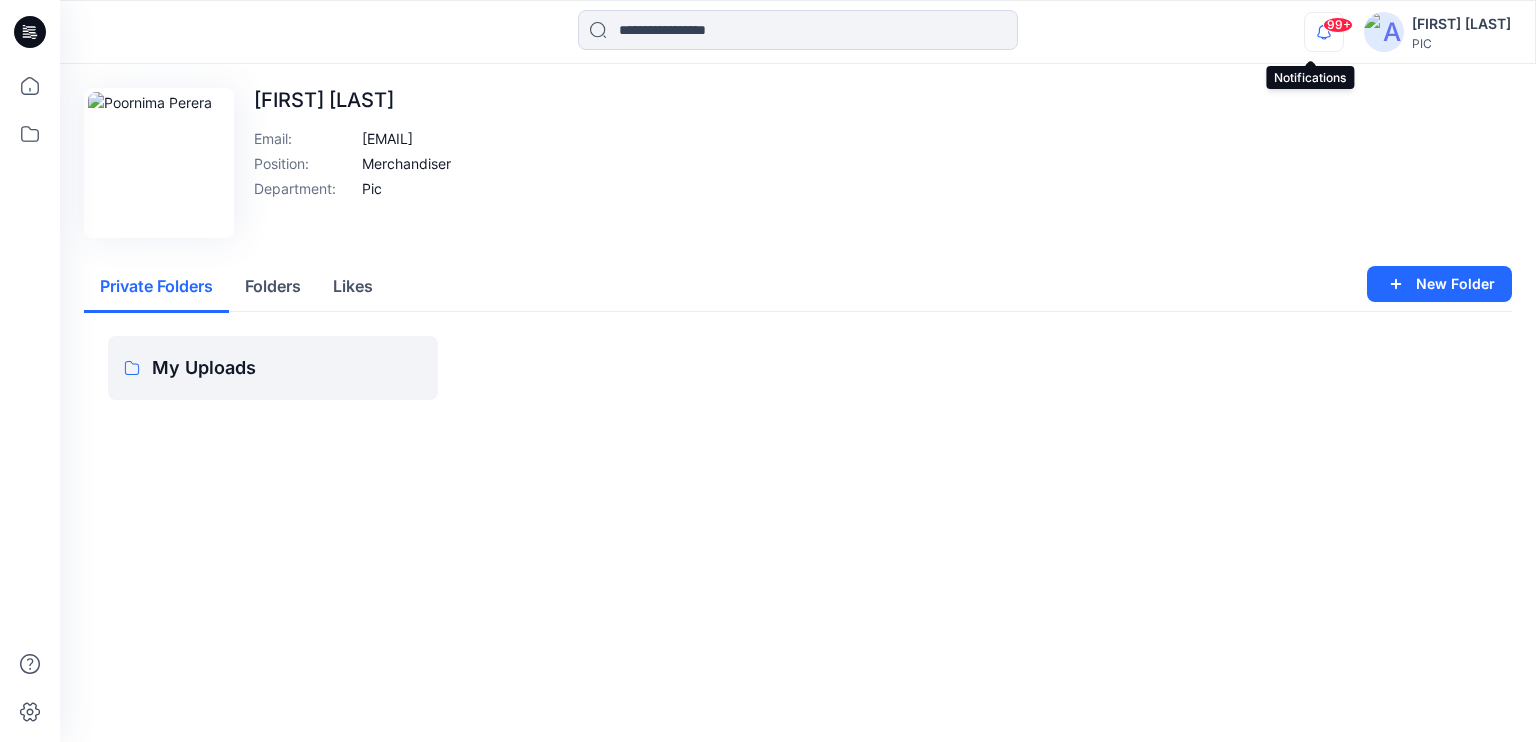 click 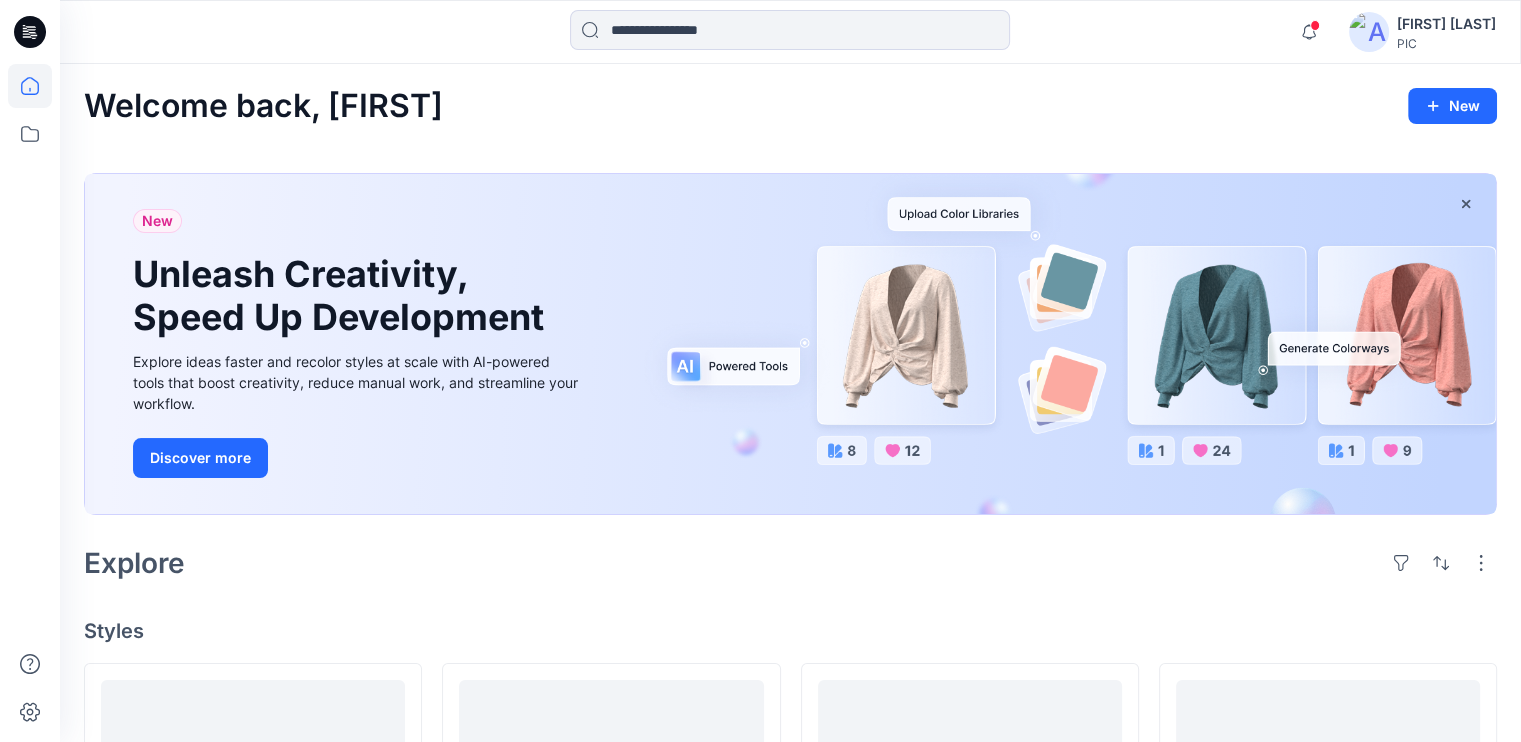 click on "Welcome back, Poornima New" at bounding box center [790, 106] 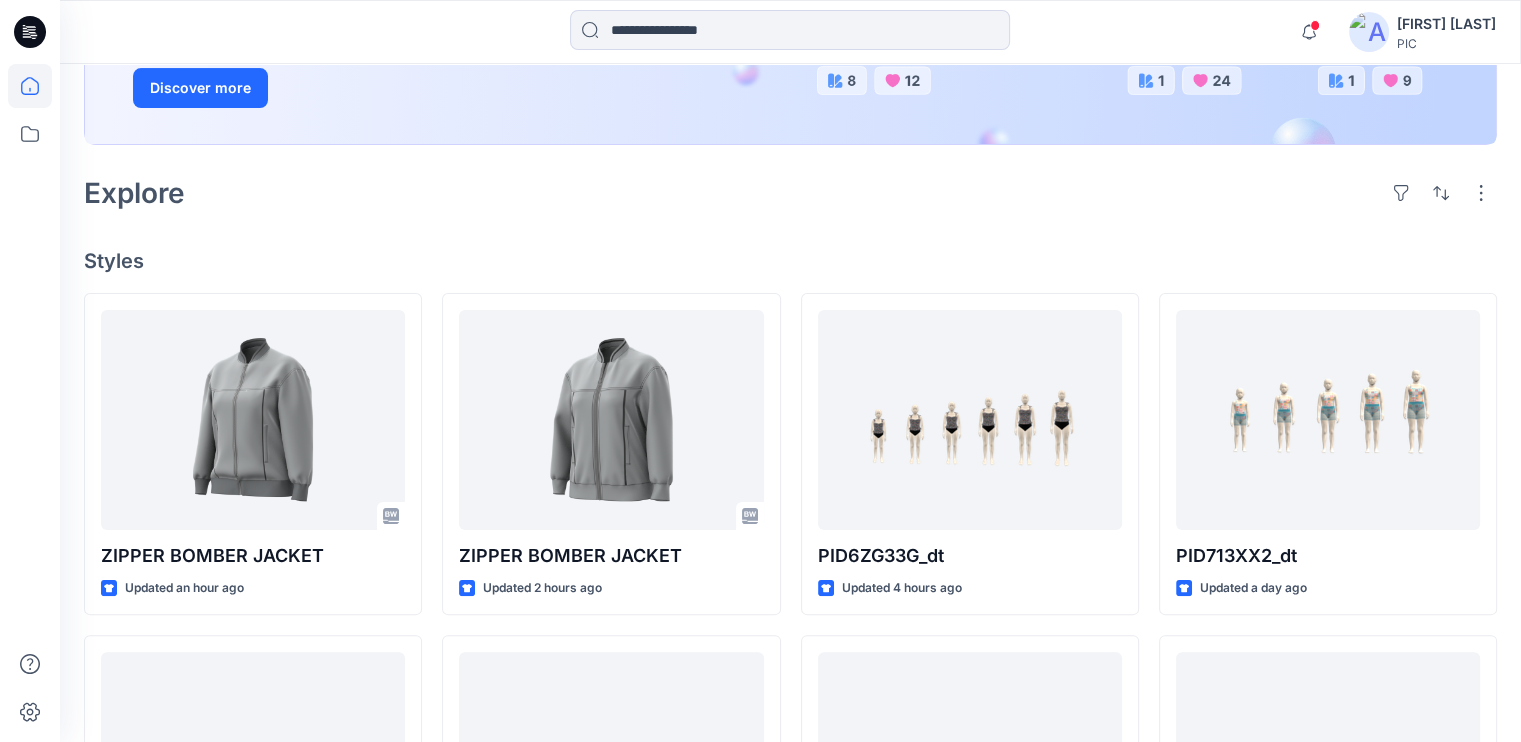 scroll, scrollTop: 373, scrollLeft: 0, axis: vertical 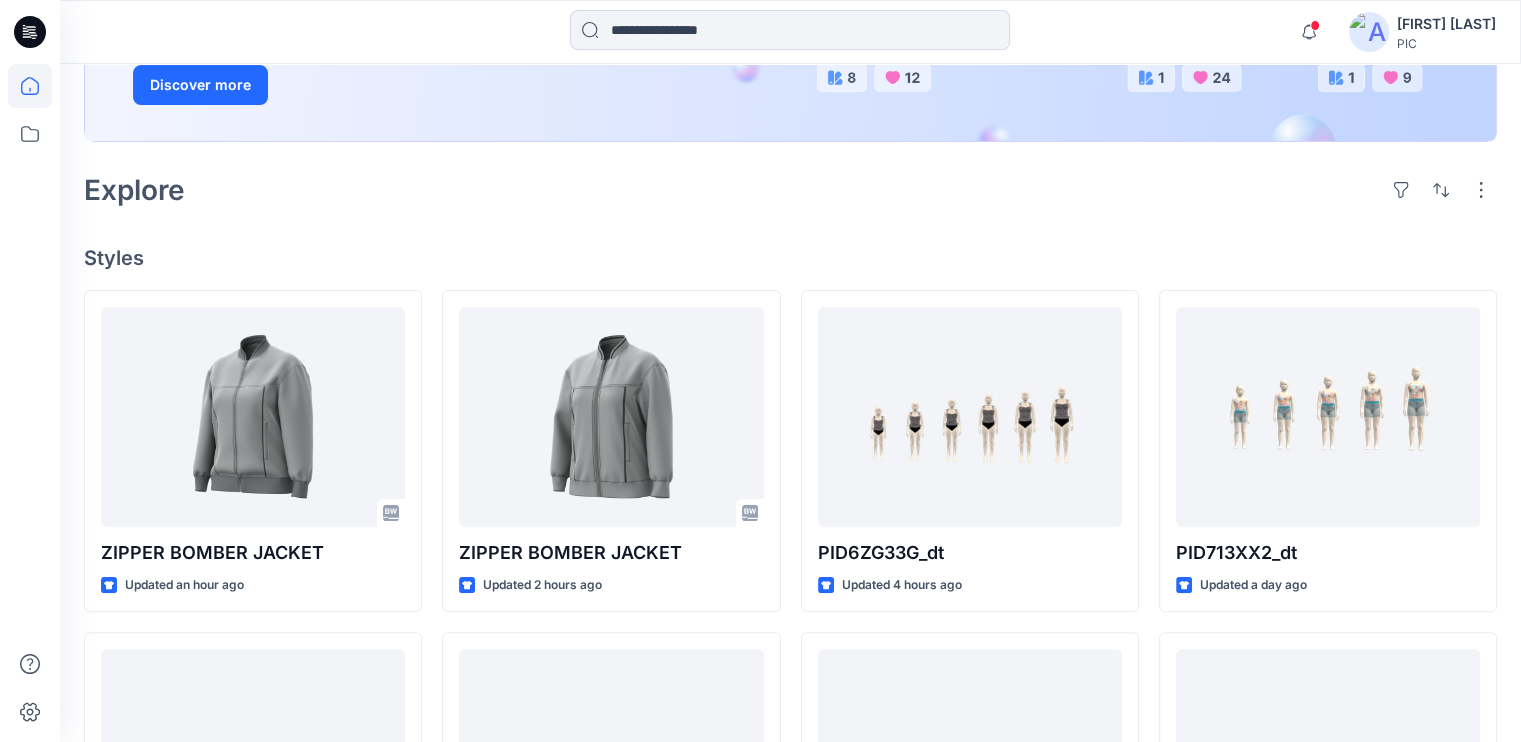 click on "Poornima Perera" at bounding box center [1446, 24] 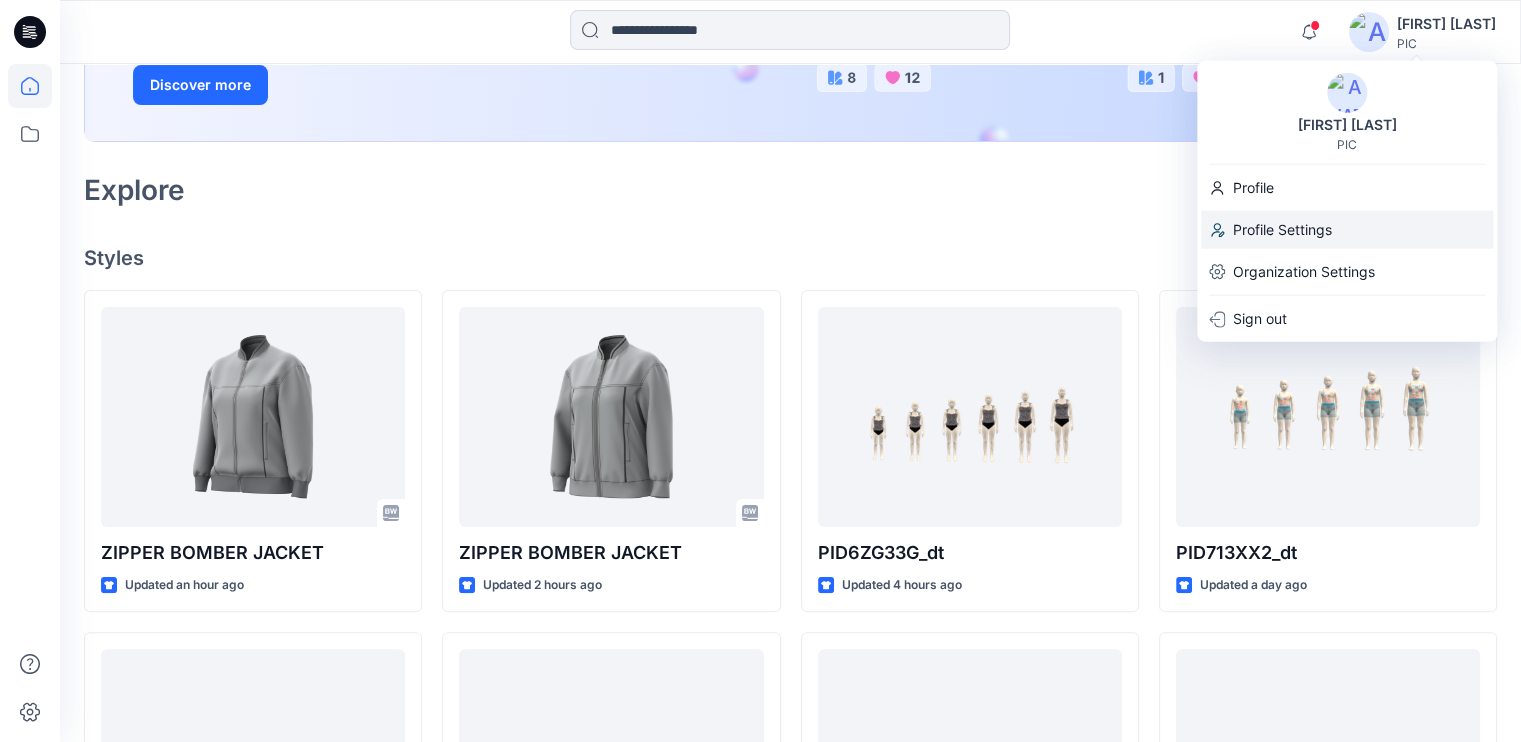 click on "Profile Settings" at bounding box center [1282, 230] 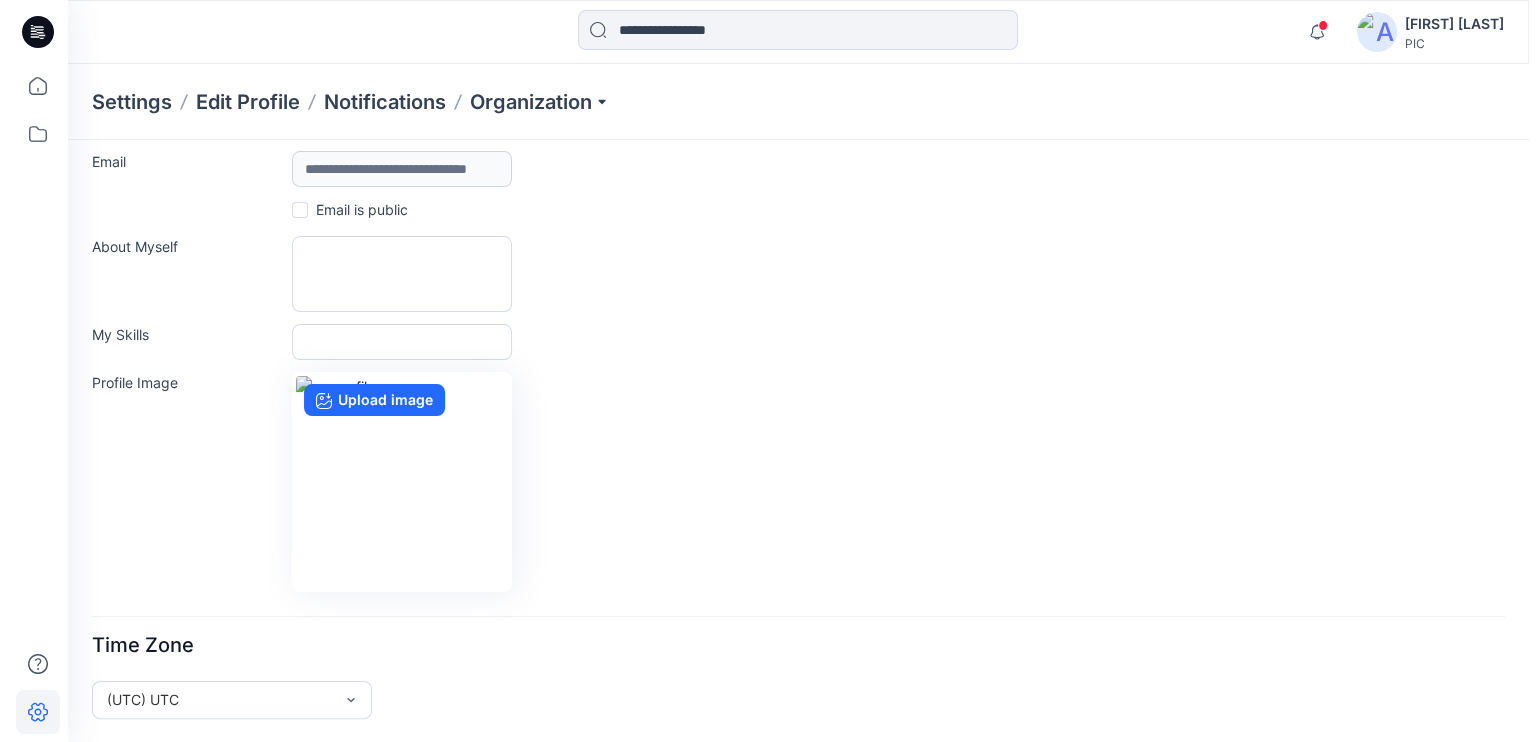 scroll, scrollTop: 0, scrollLeft: 0, axis: both 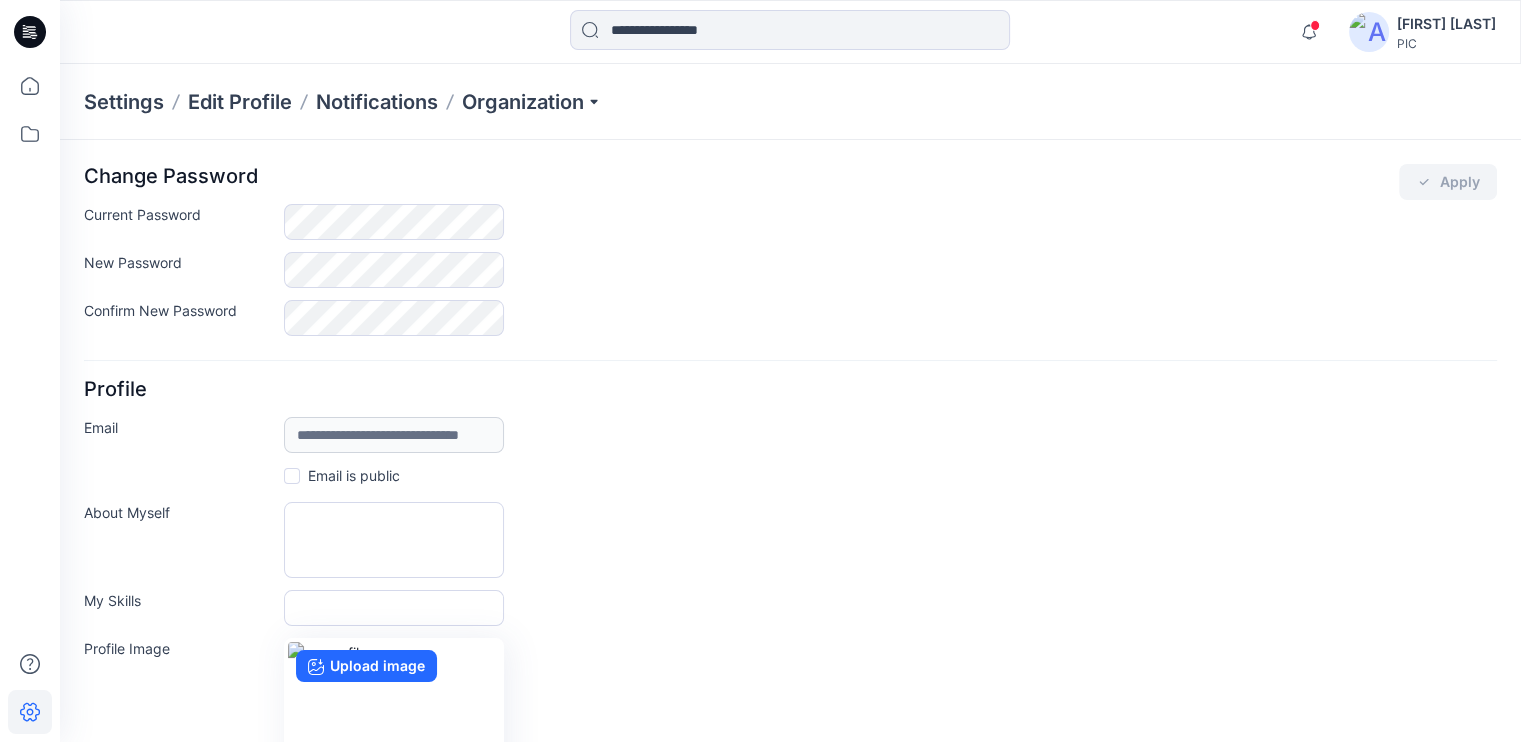 click on "Poornima Perera PIC" at bounding box center (1422, 32) 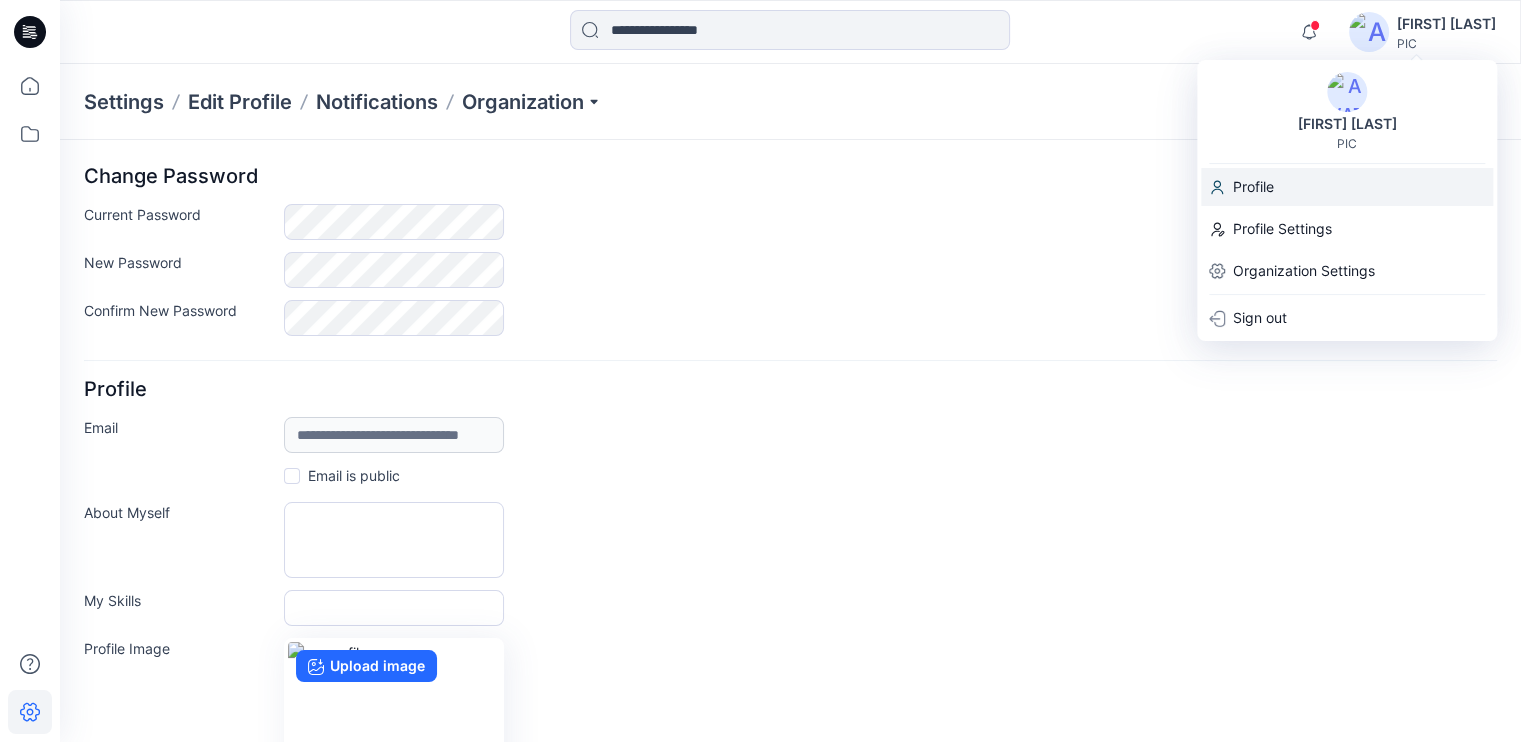 click on "Profile" at bounding box center (1347, 187) 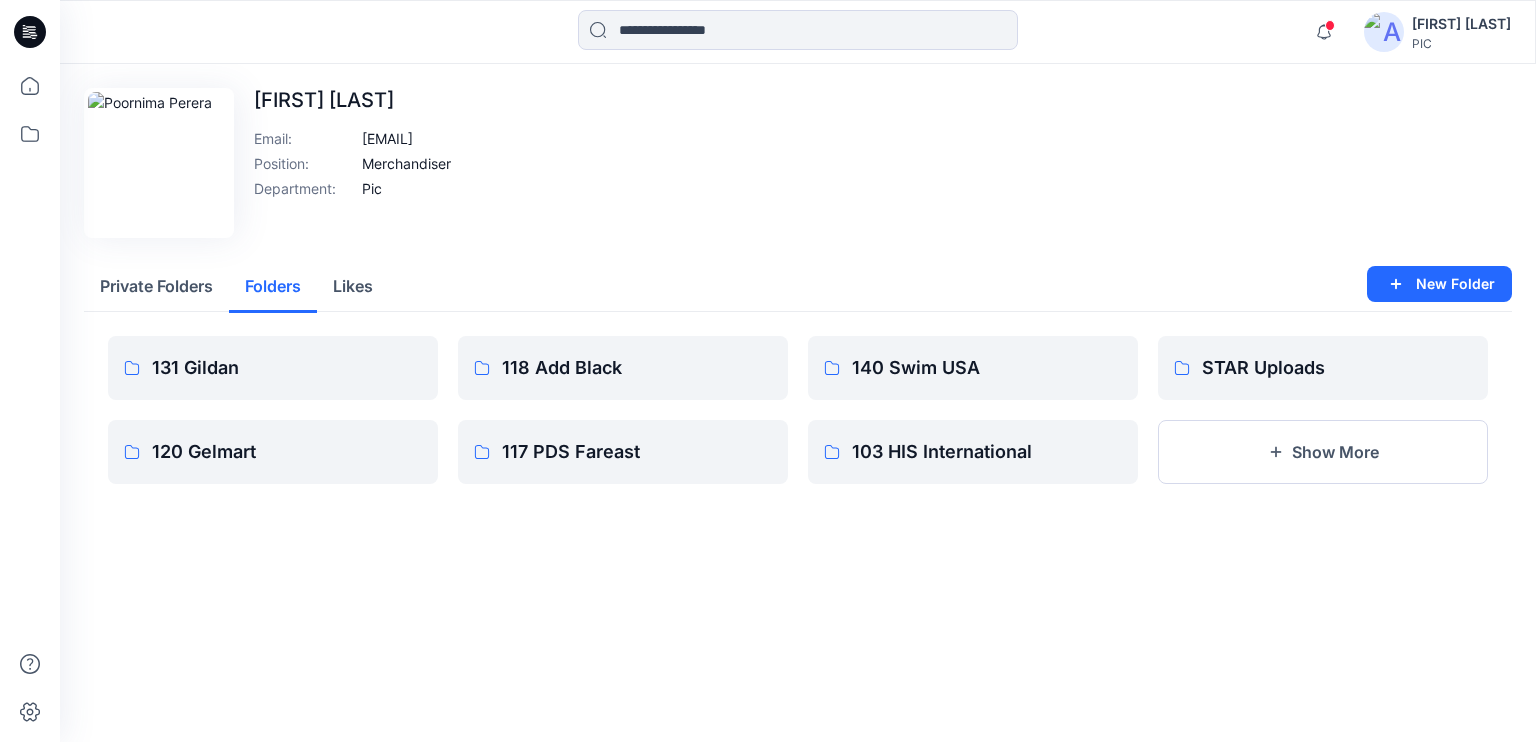 click on "Folders" at bounding box center [273, 287] 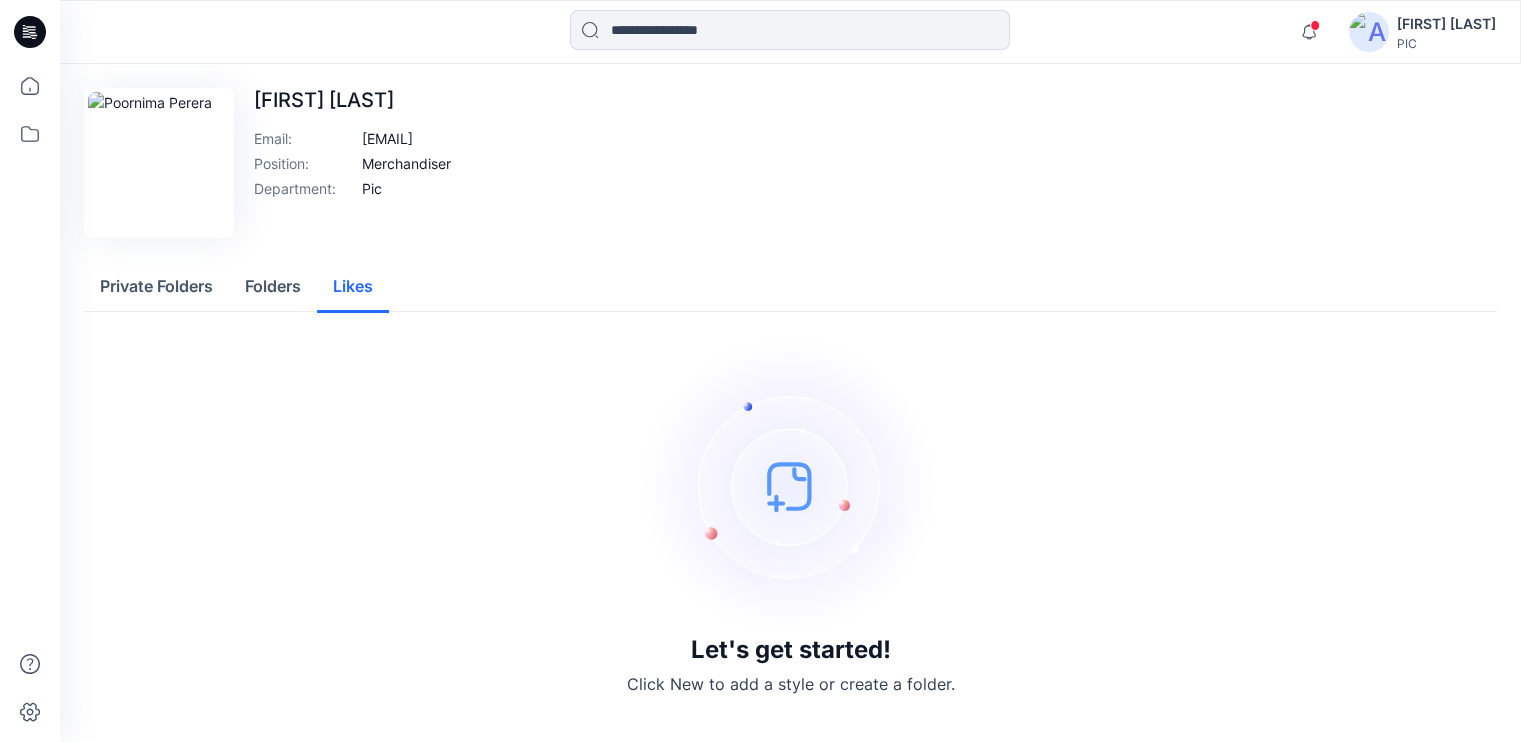 click on "Likes" at bounding box center (353, 287) 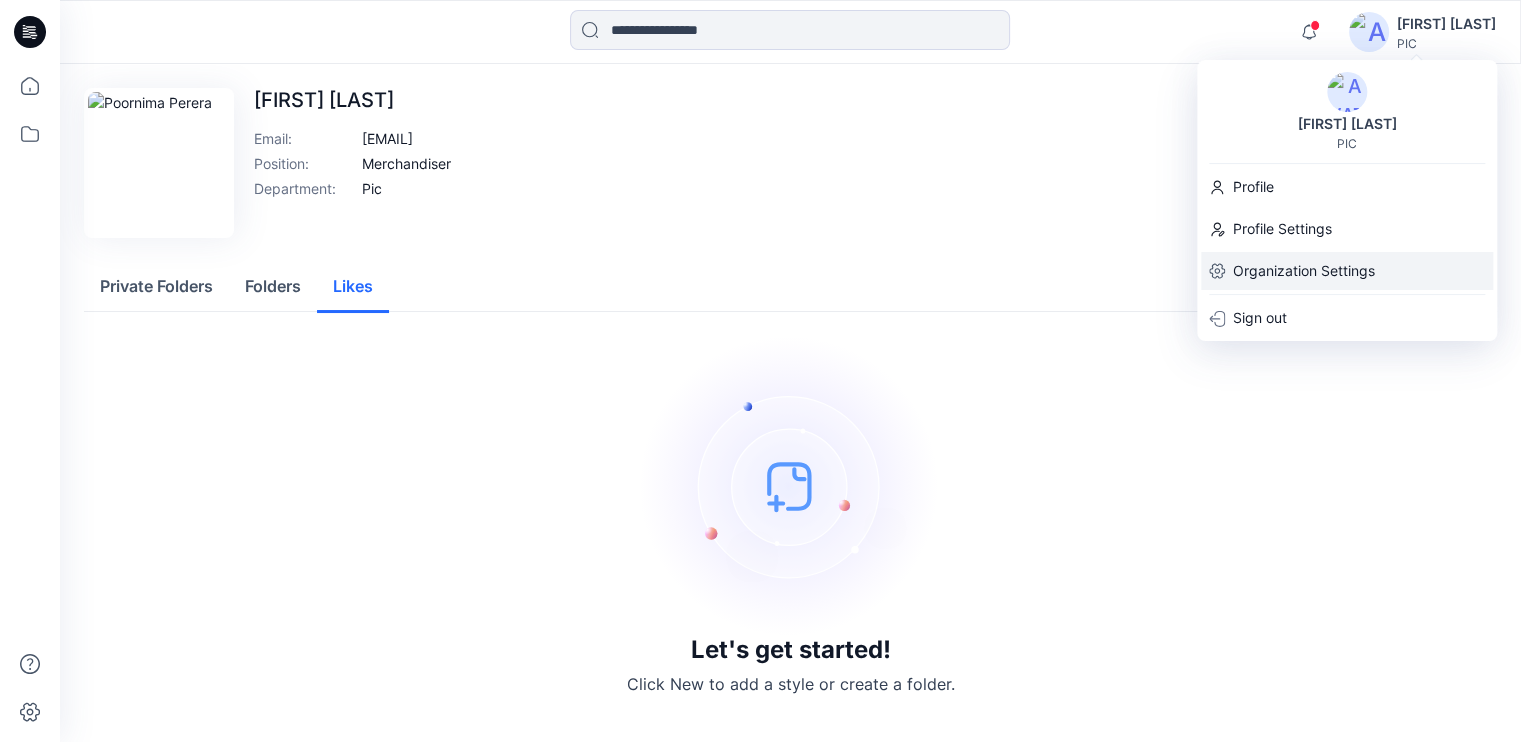 click on "Organization Settings" at bounding box center [1304, 271] 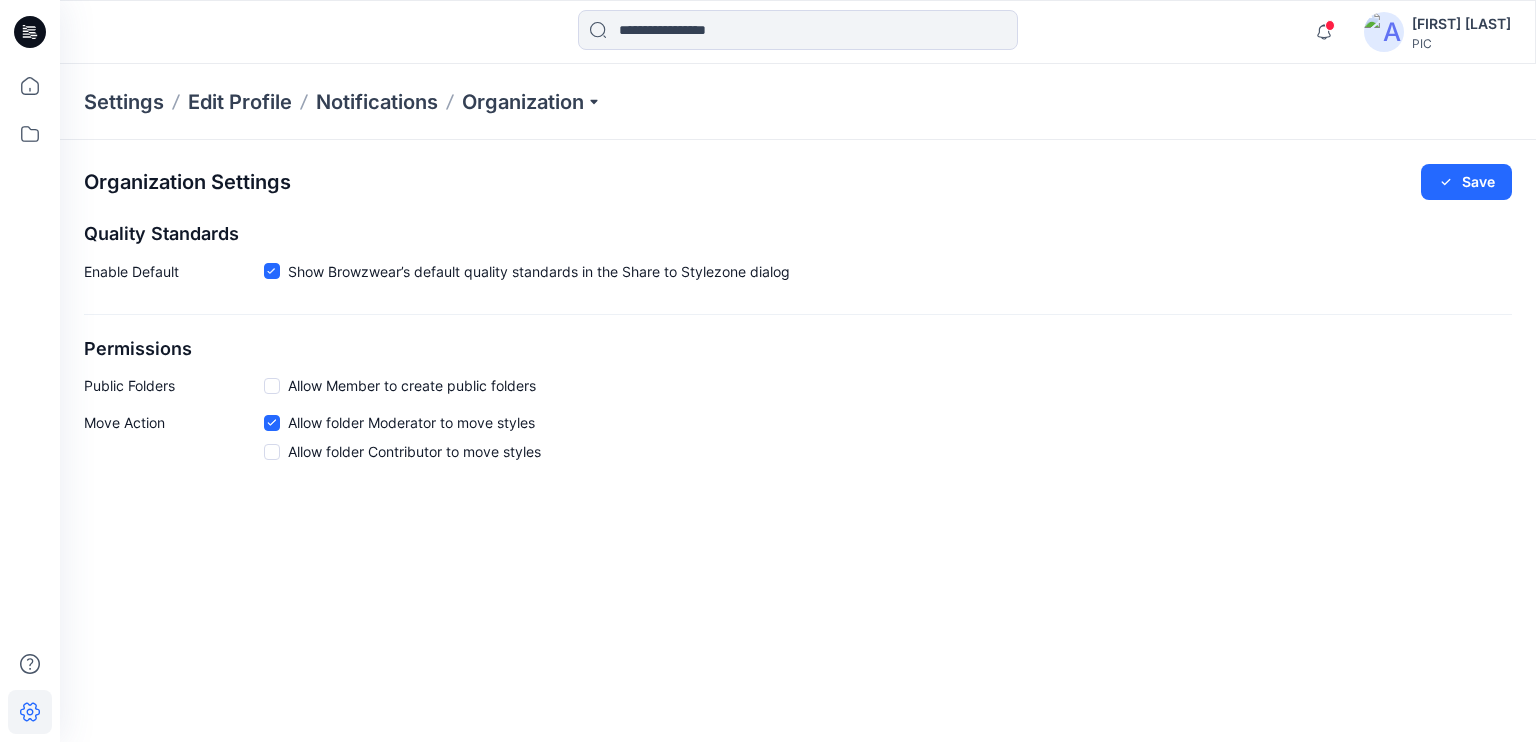 click on "Public Folders Allow Member to create public folders" at bounding box center (798, 385) 